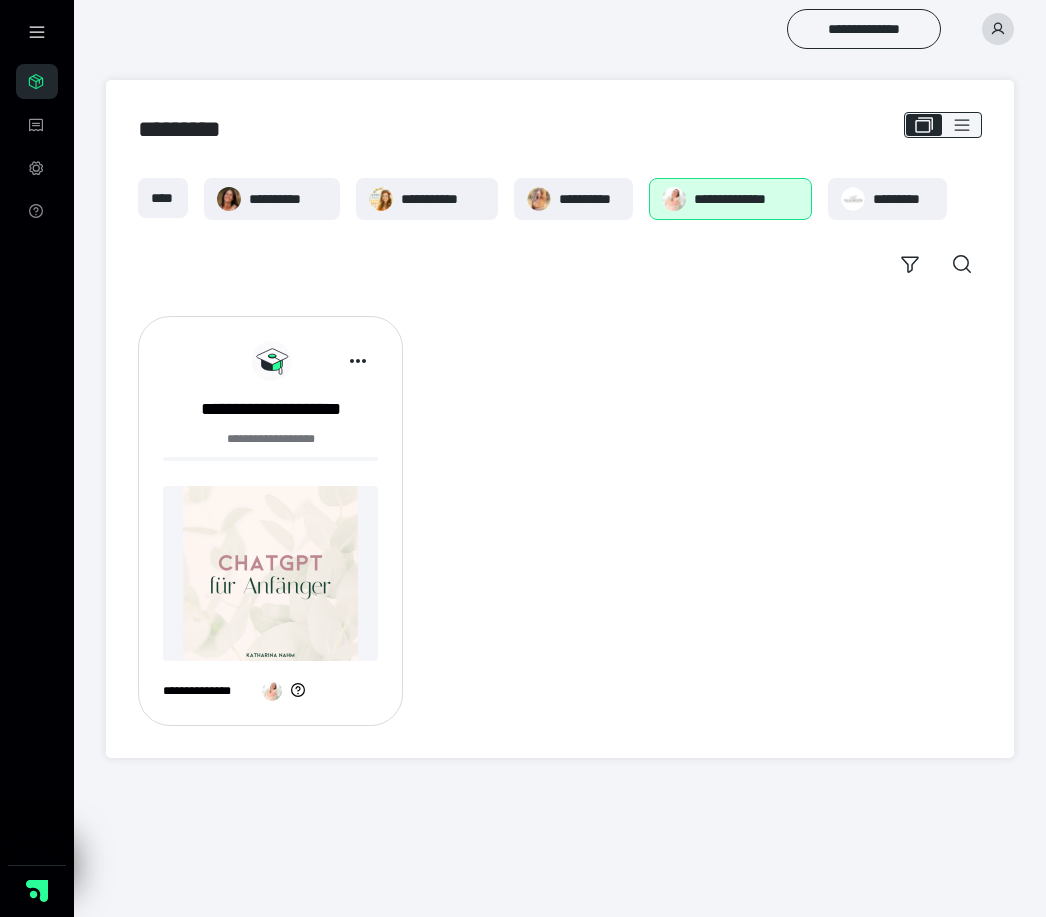 scroll, scrollTop: 0, scrollLeft: 0, axis: both 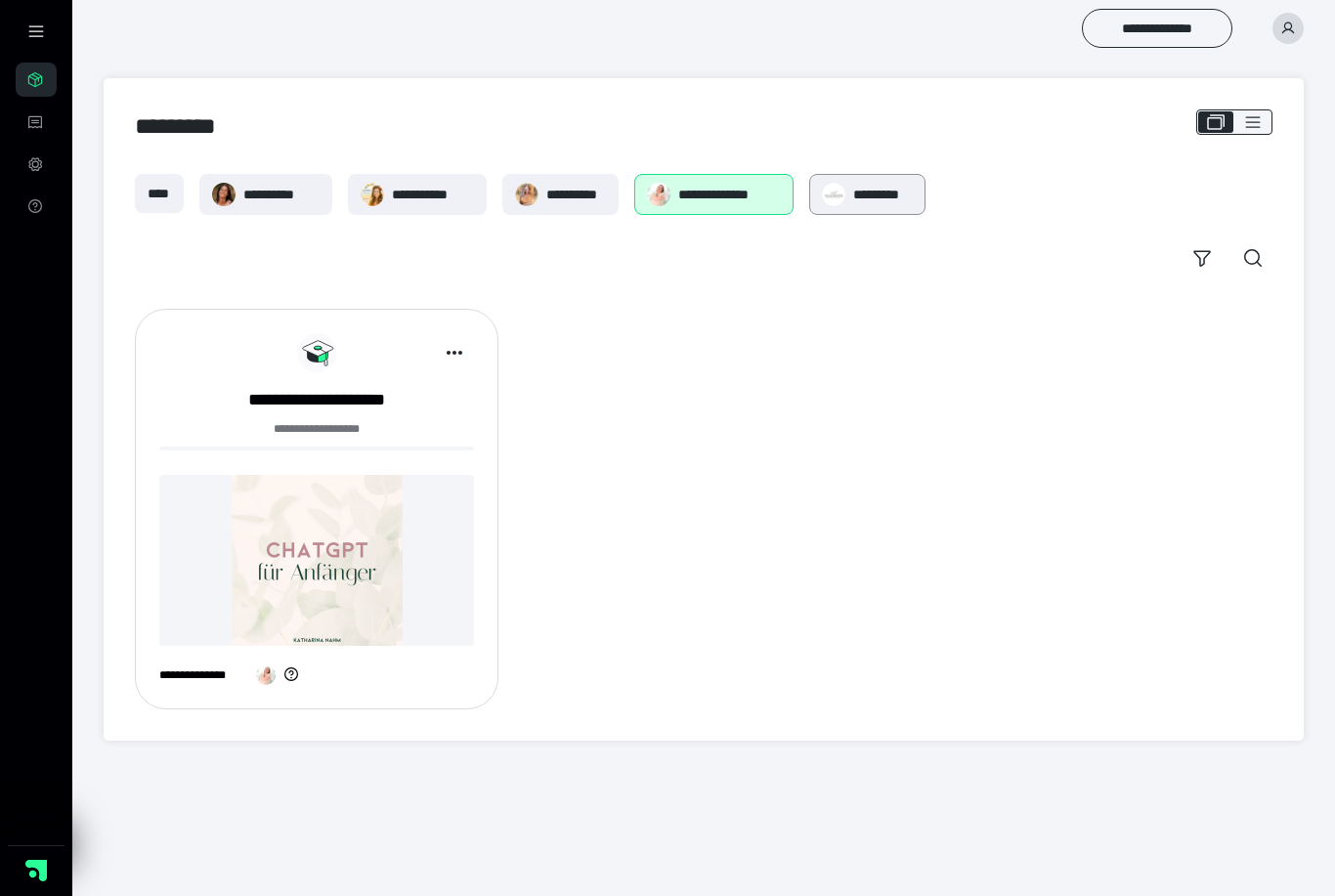 click on "*********" at bounding box center (883, 194) 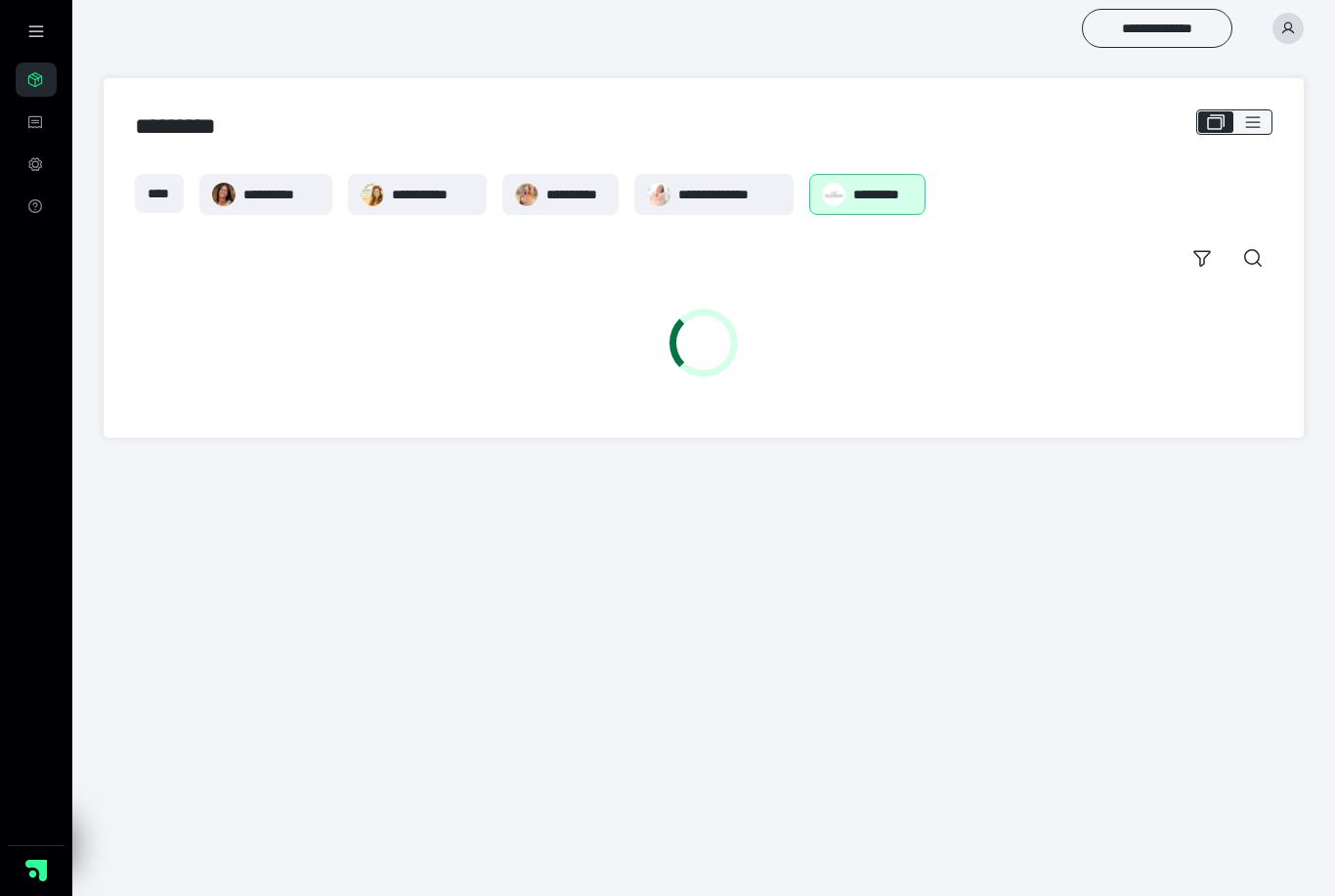 scroll, scrollTop: 0, scrollLeft: 0, axis: both 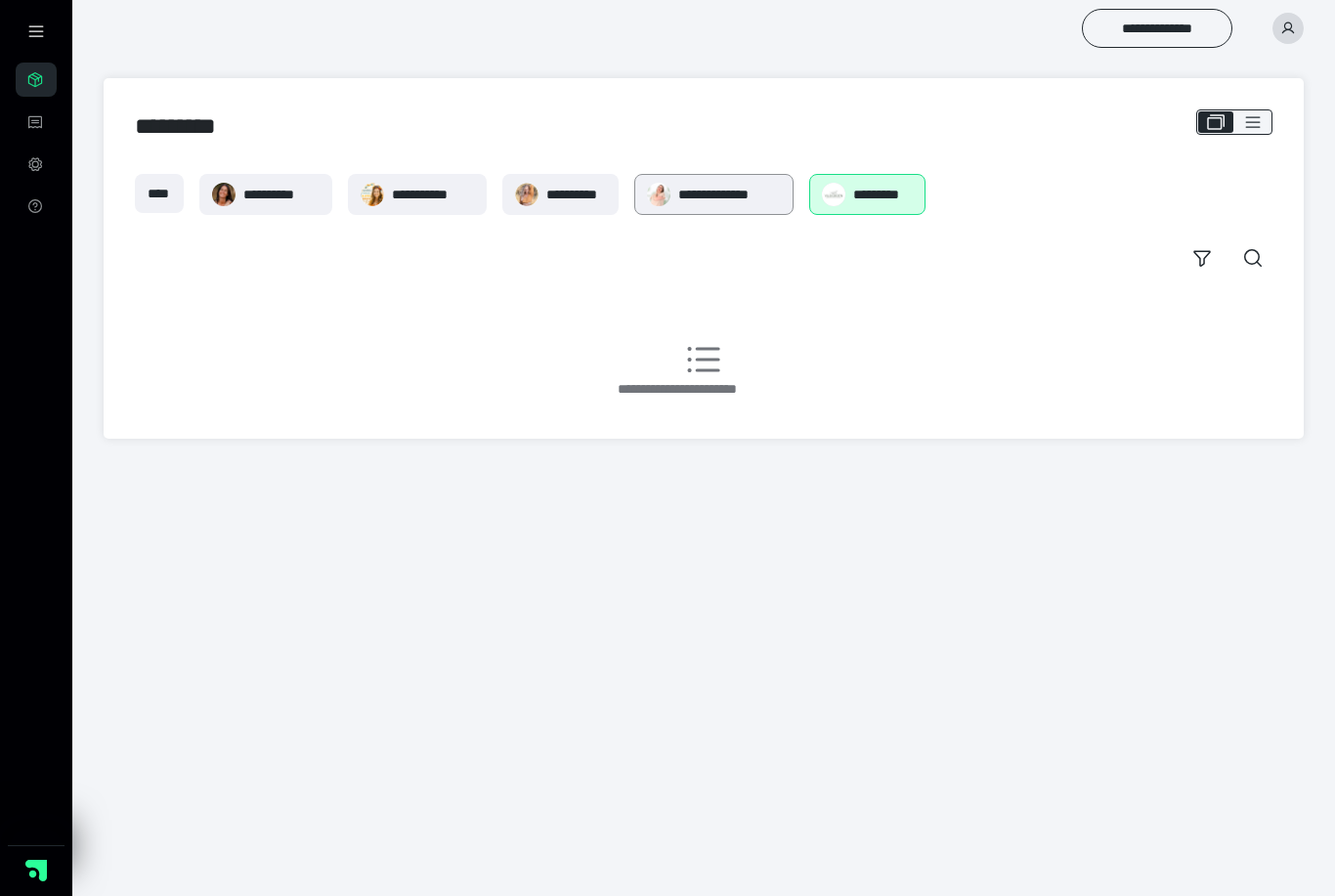 click on "**********" at bounding box center (729, 194) 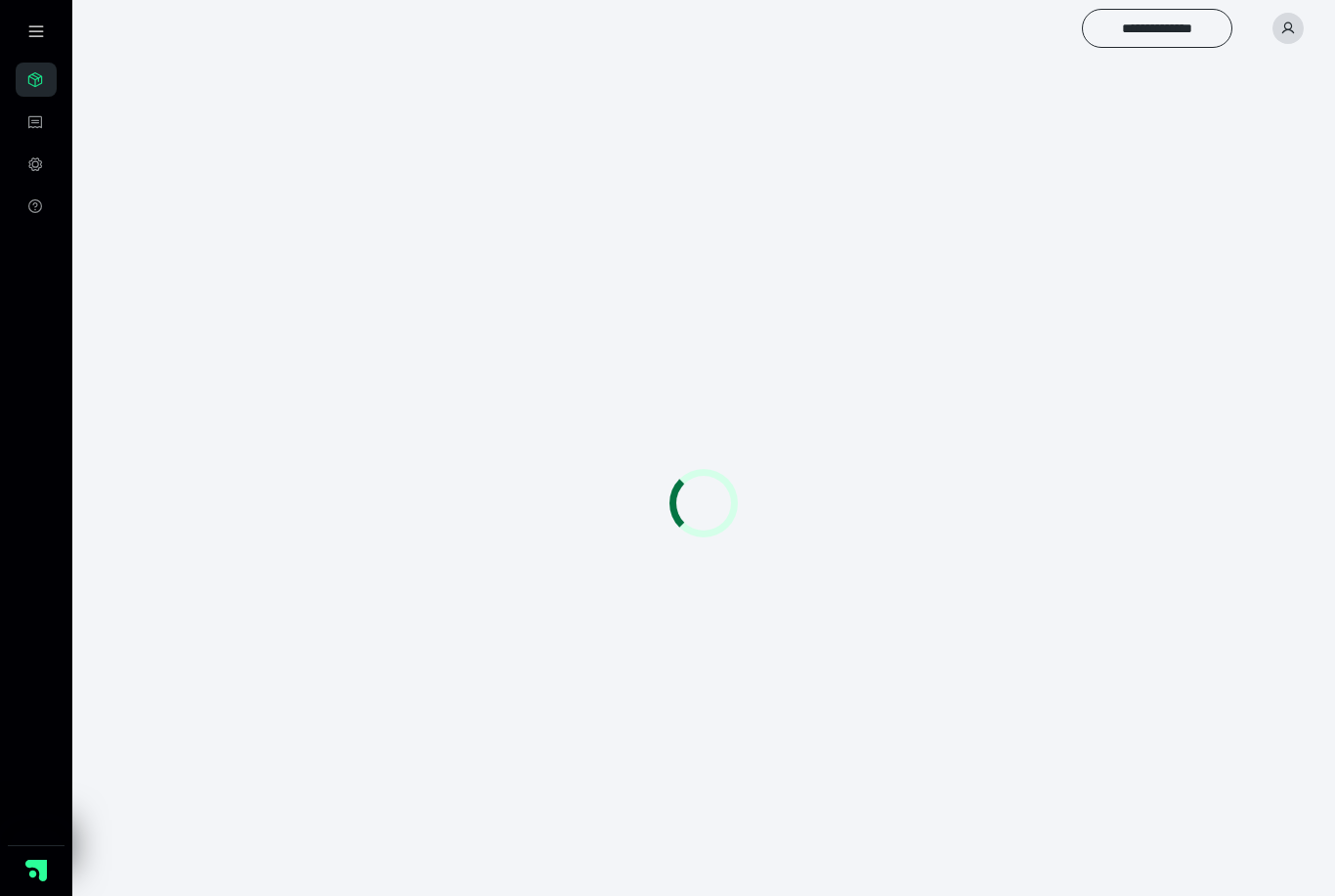 scroll, scrollTop: 0, scrollLeft: 0, axis: both 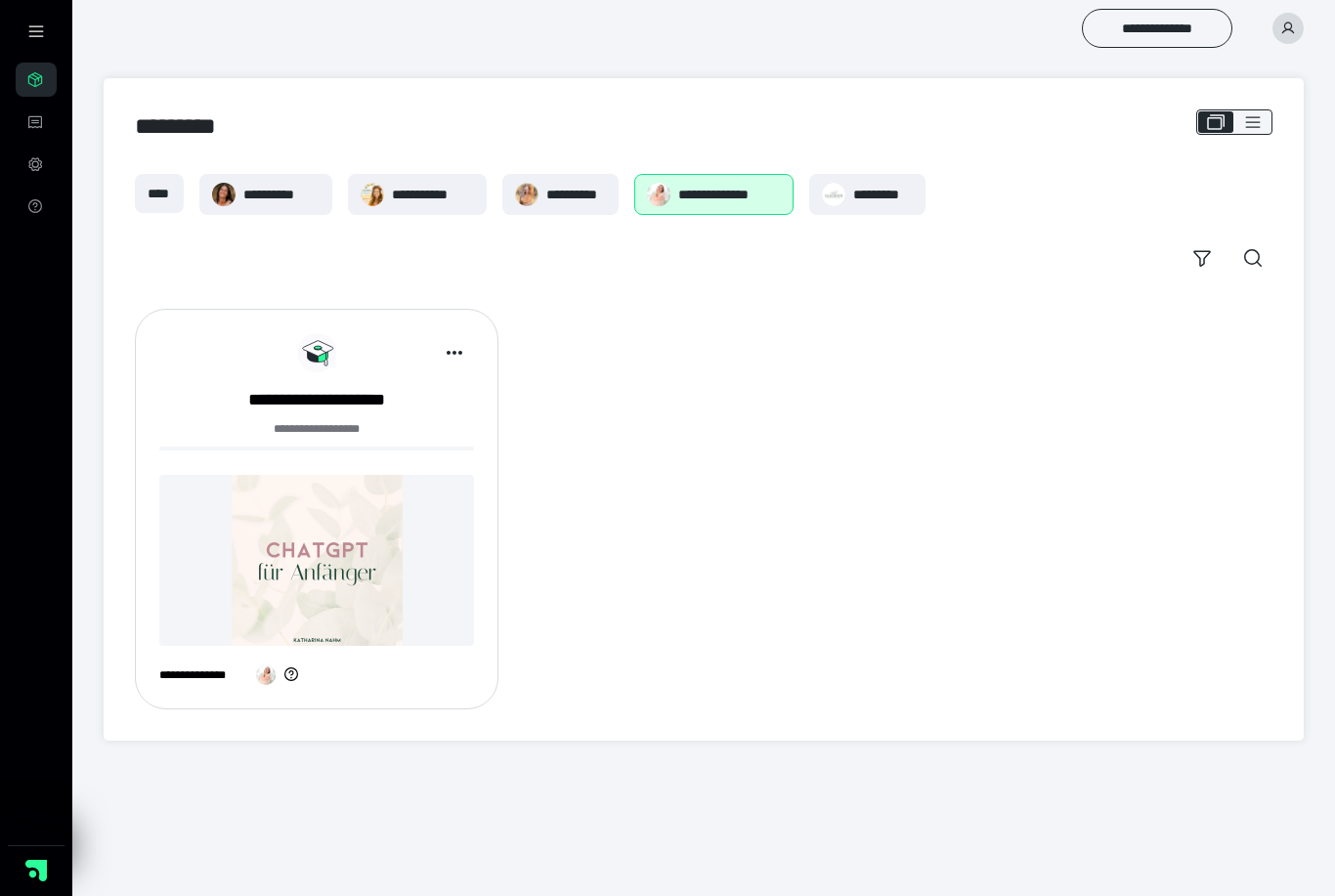 click at bounding box center (317, 560) 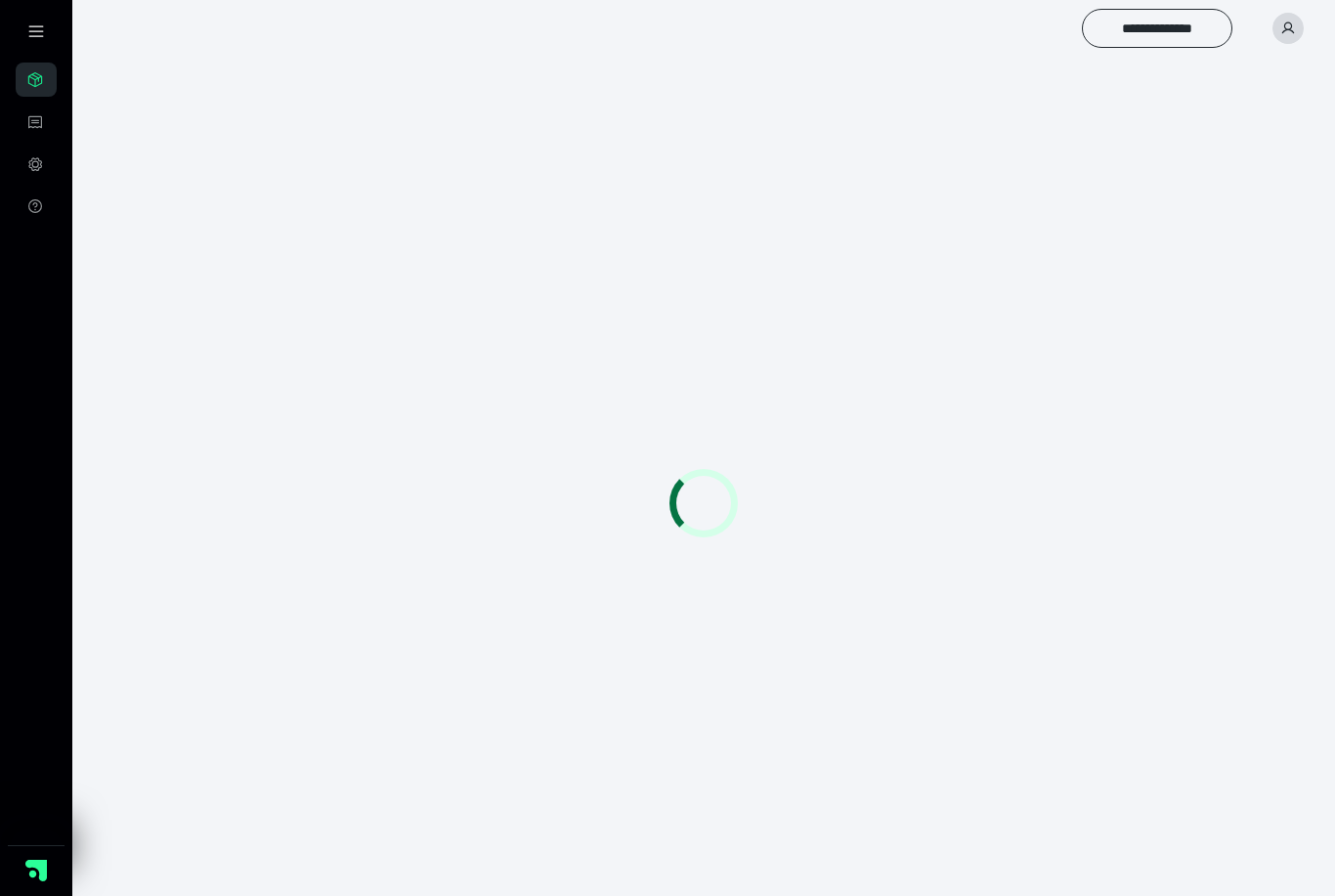 scroll, scrollTop: 0, scrollLeft: 0, axis: both 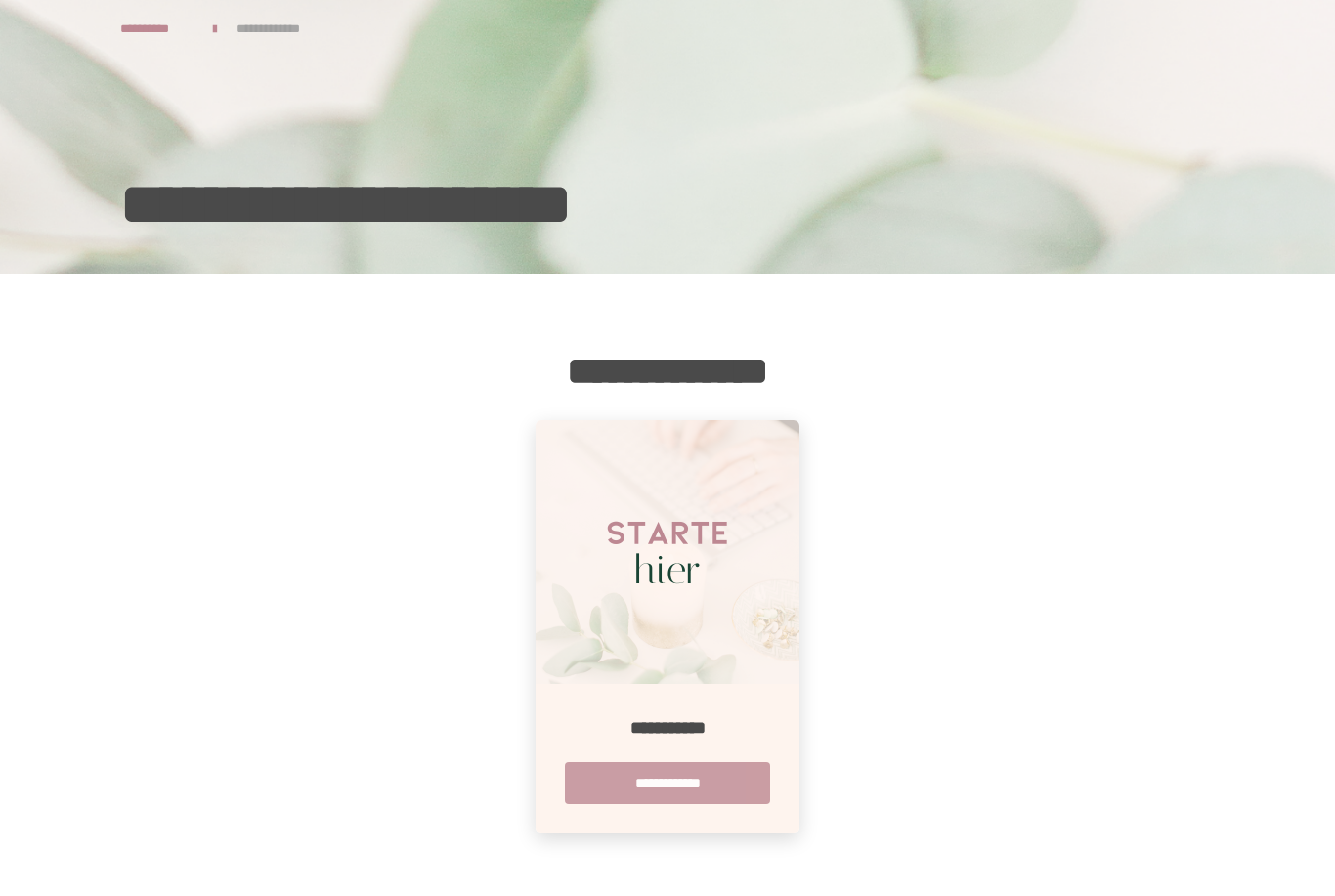 click on "**********" at bounding box center (668, 783) 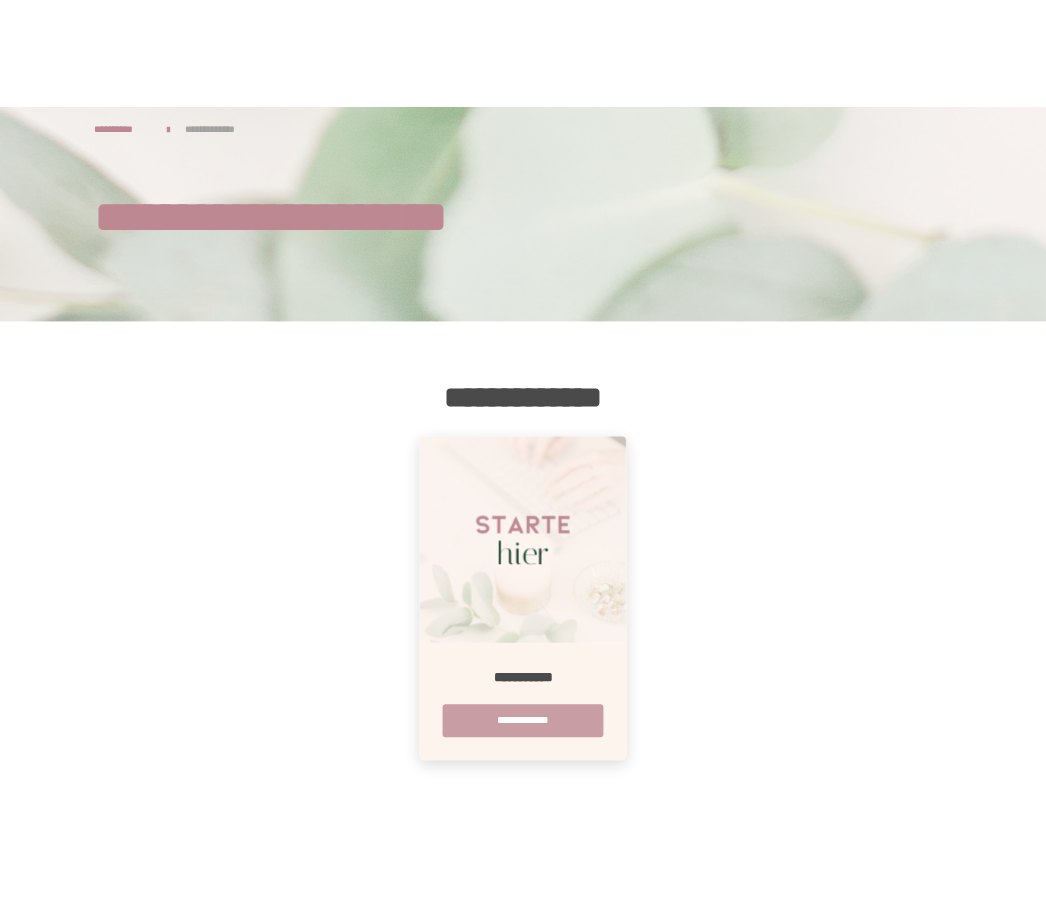 scroll, scrollTop: 0, scrollLeft: 0, axis: both 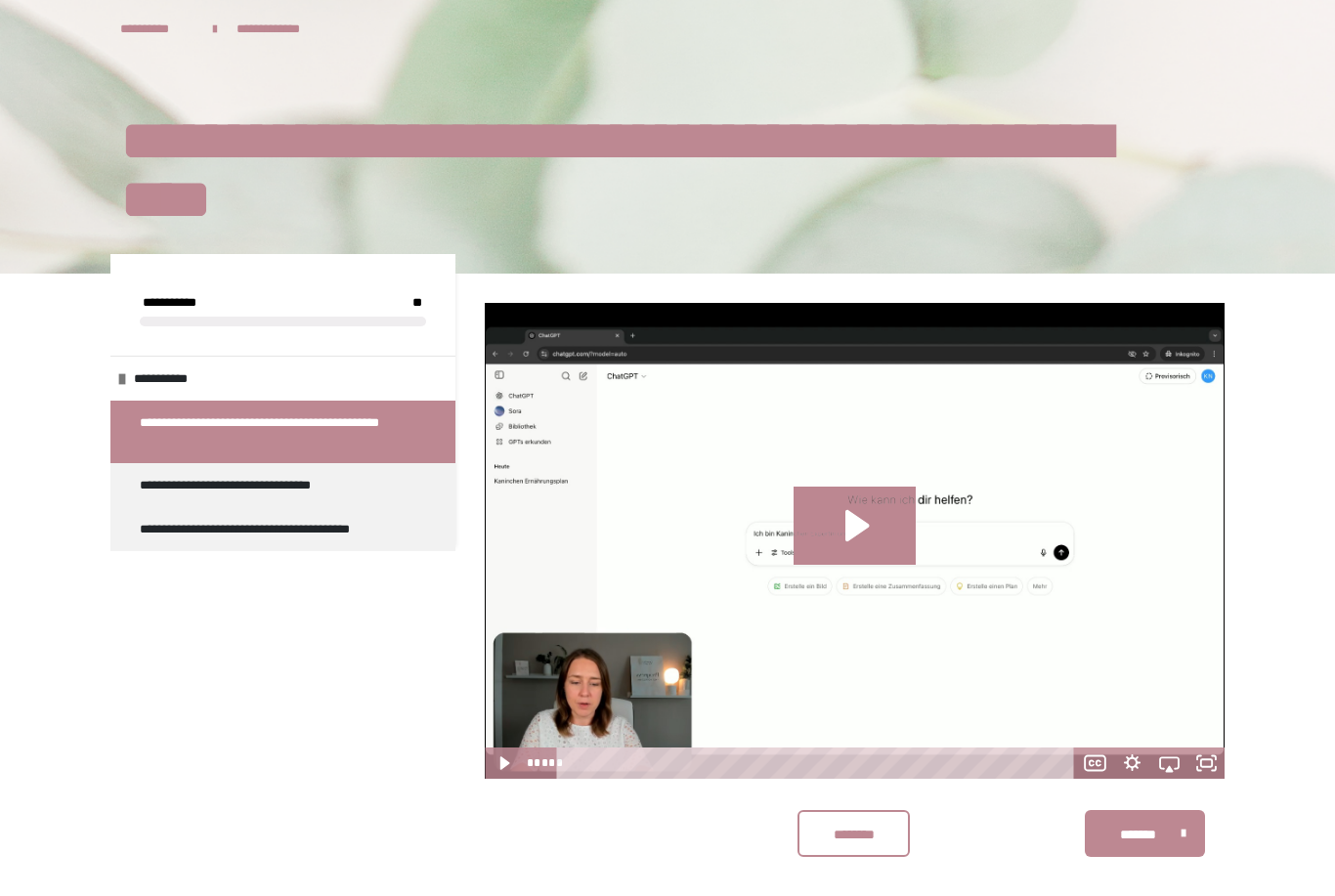 click 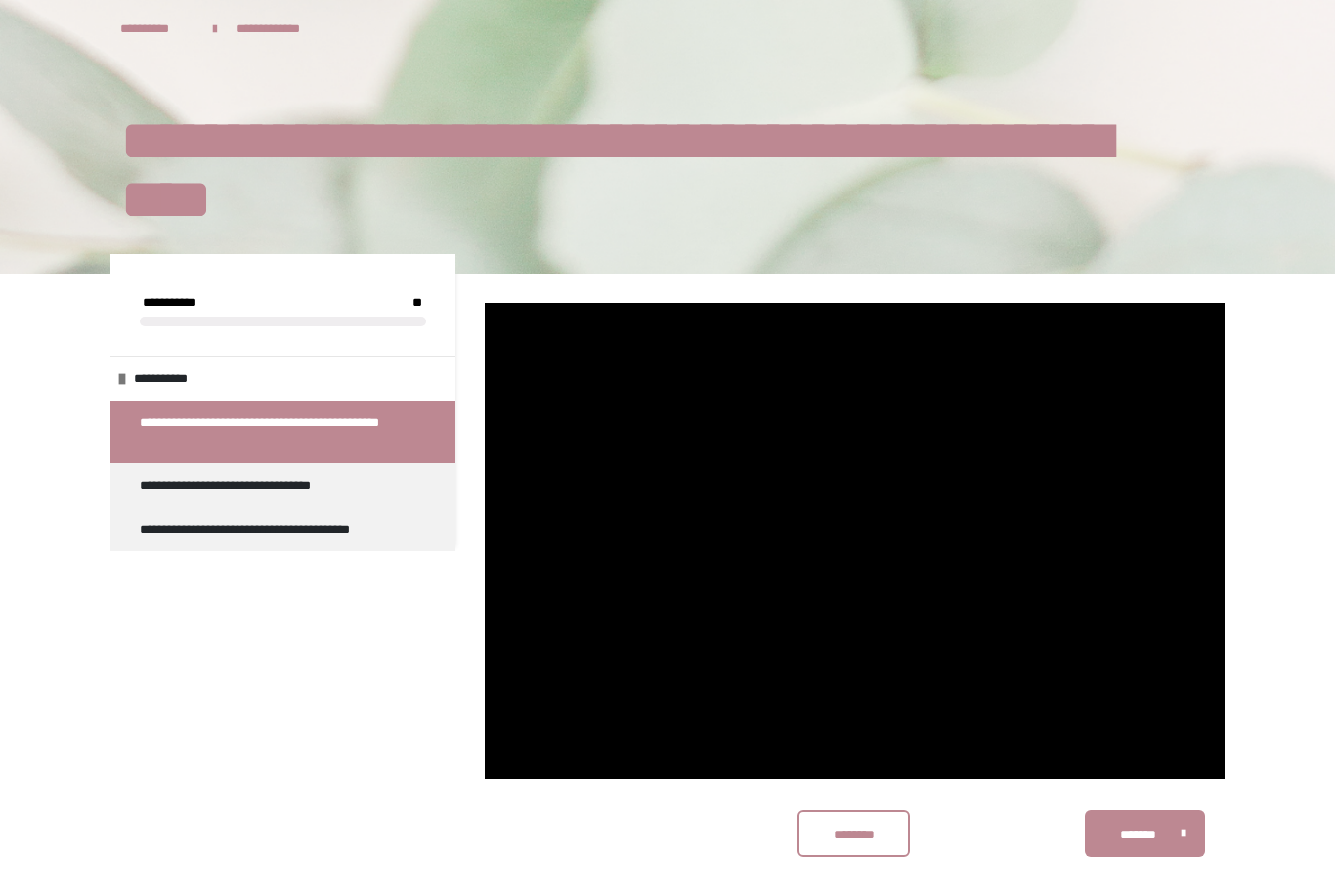 click at bounding box center [854, 540] 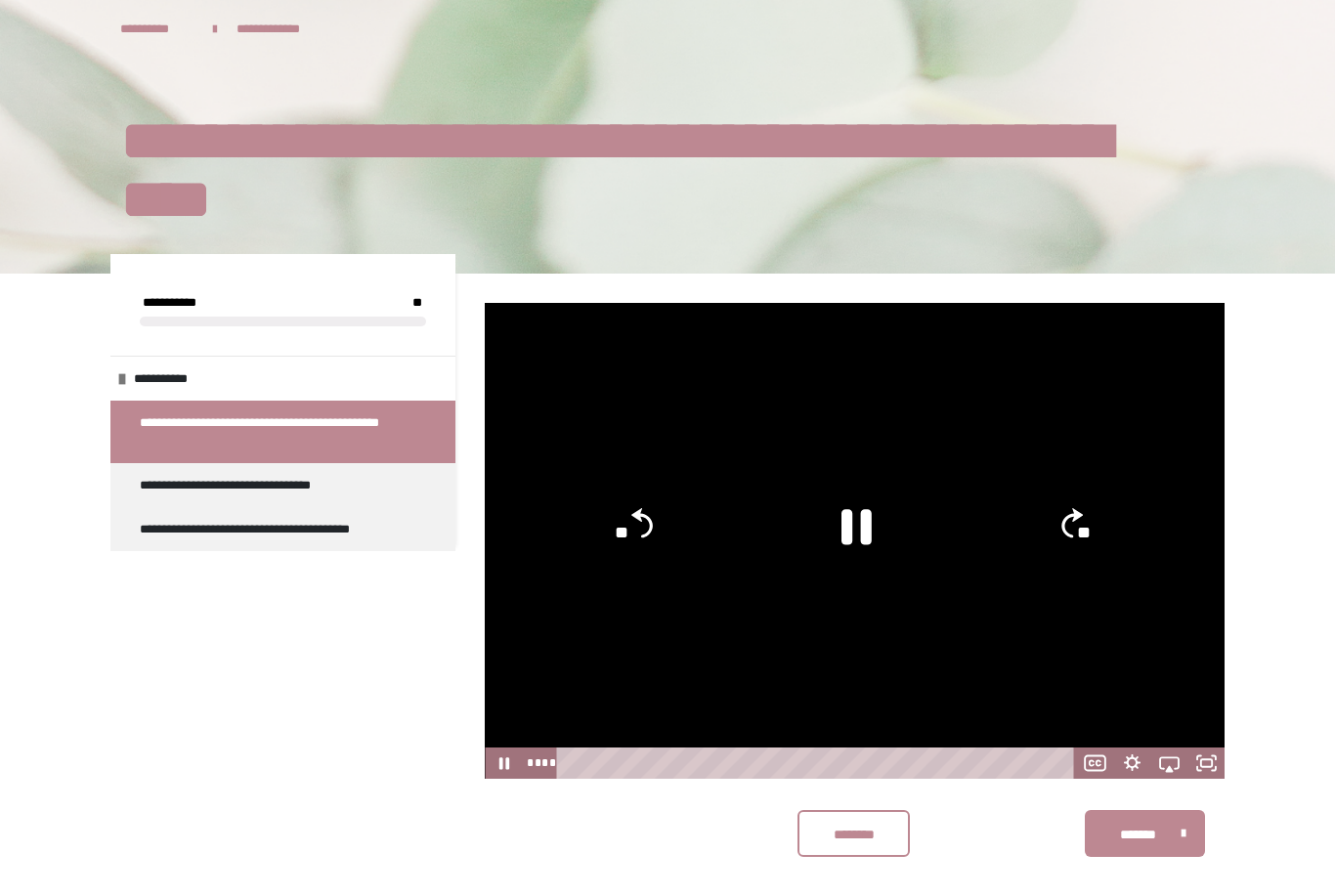 click 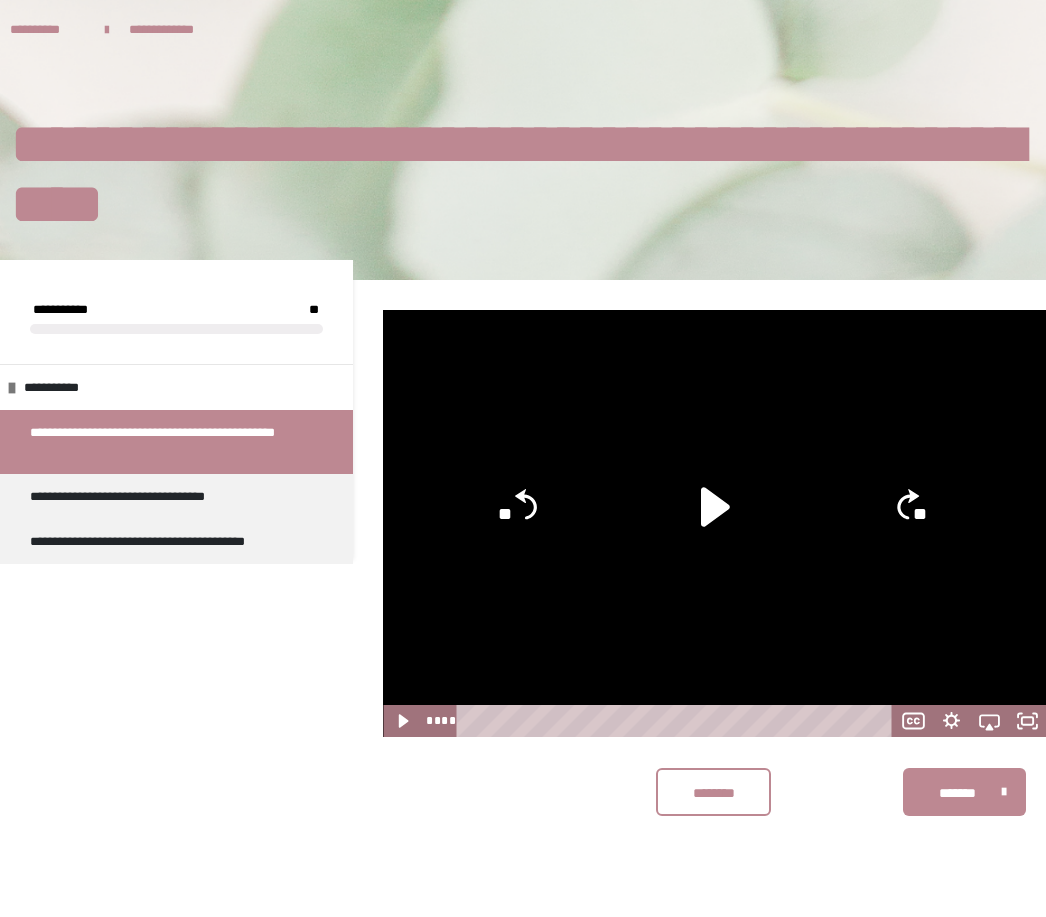 click 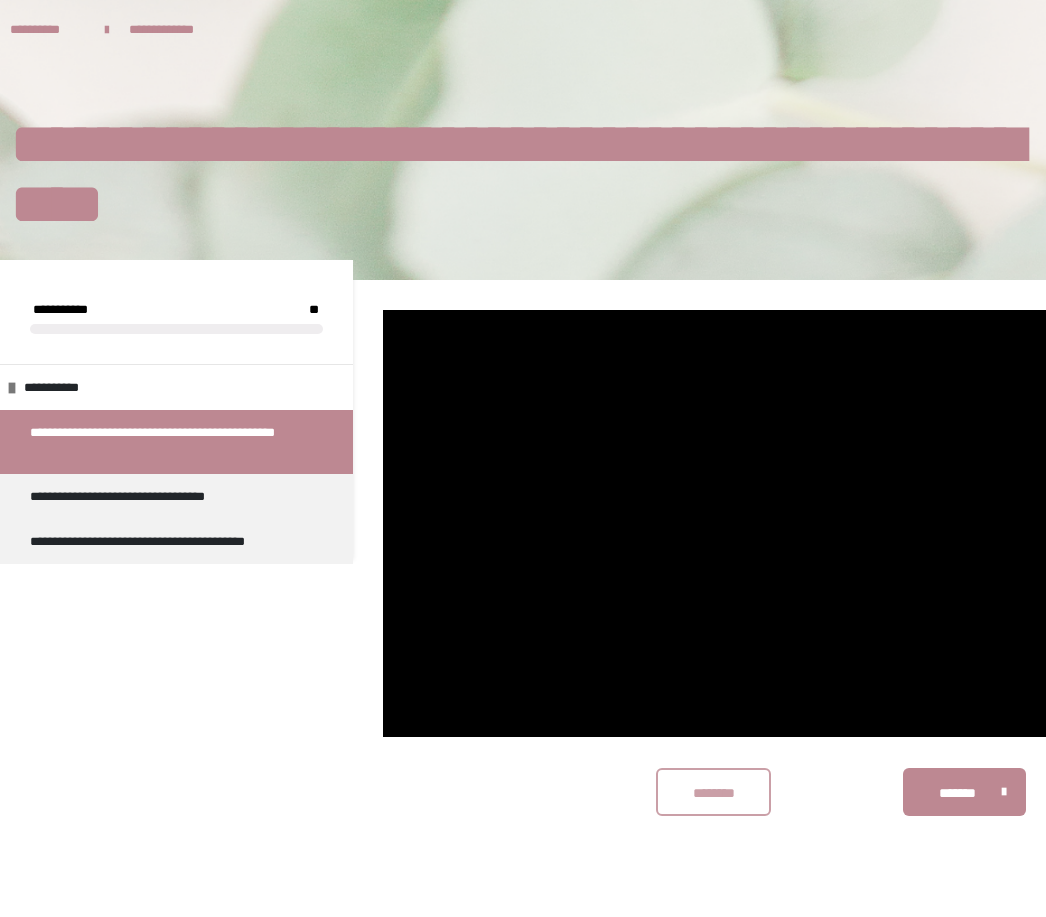click on "********" at bounding box center (714, 793) 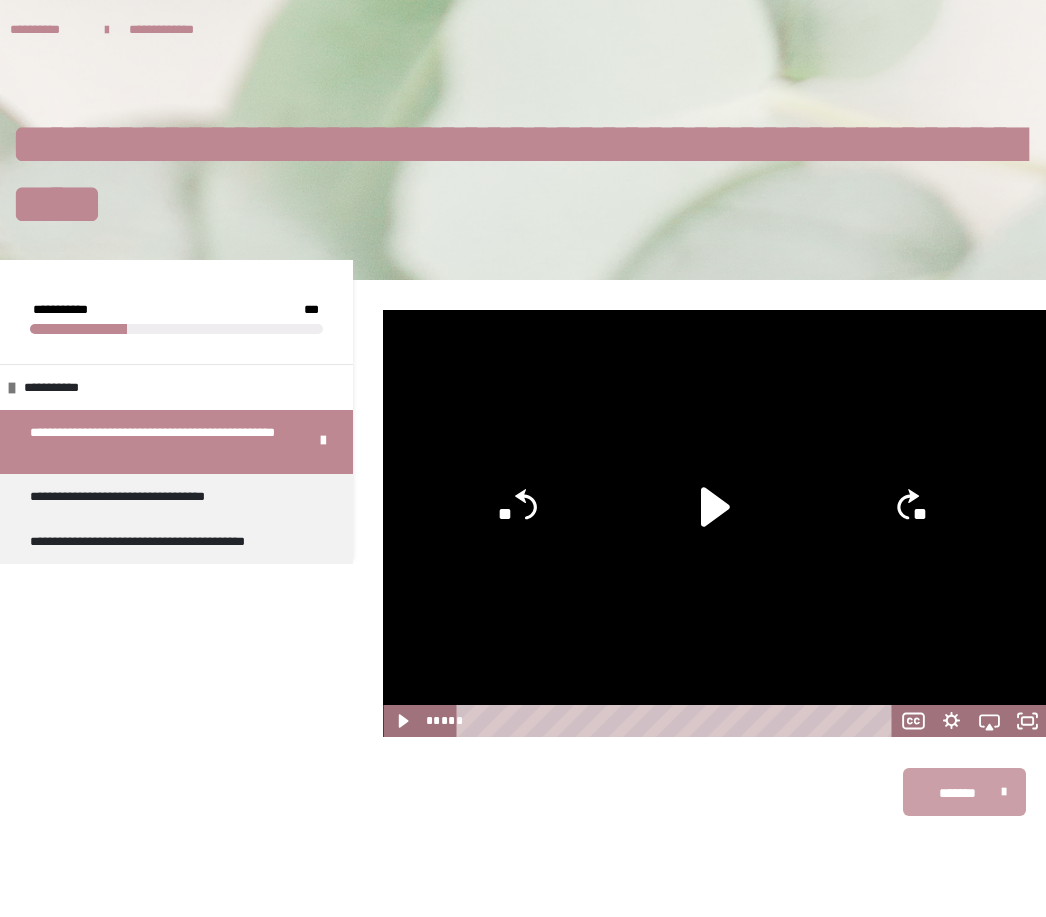 click on "*******" at bounding box center (957, 793) 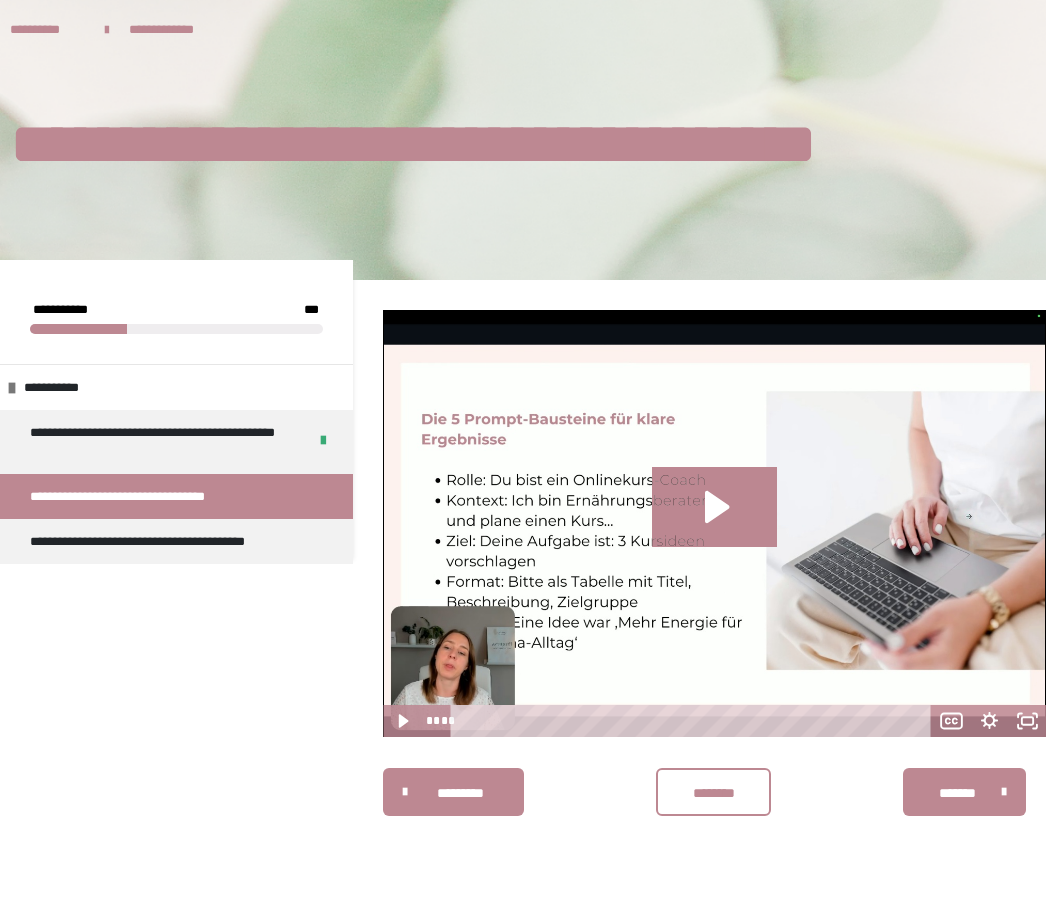 click 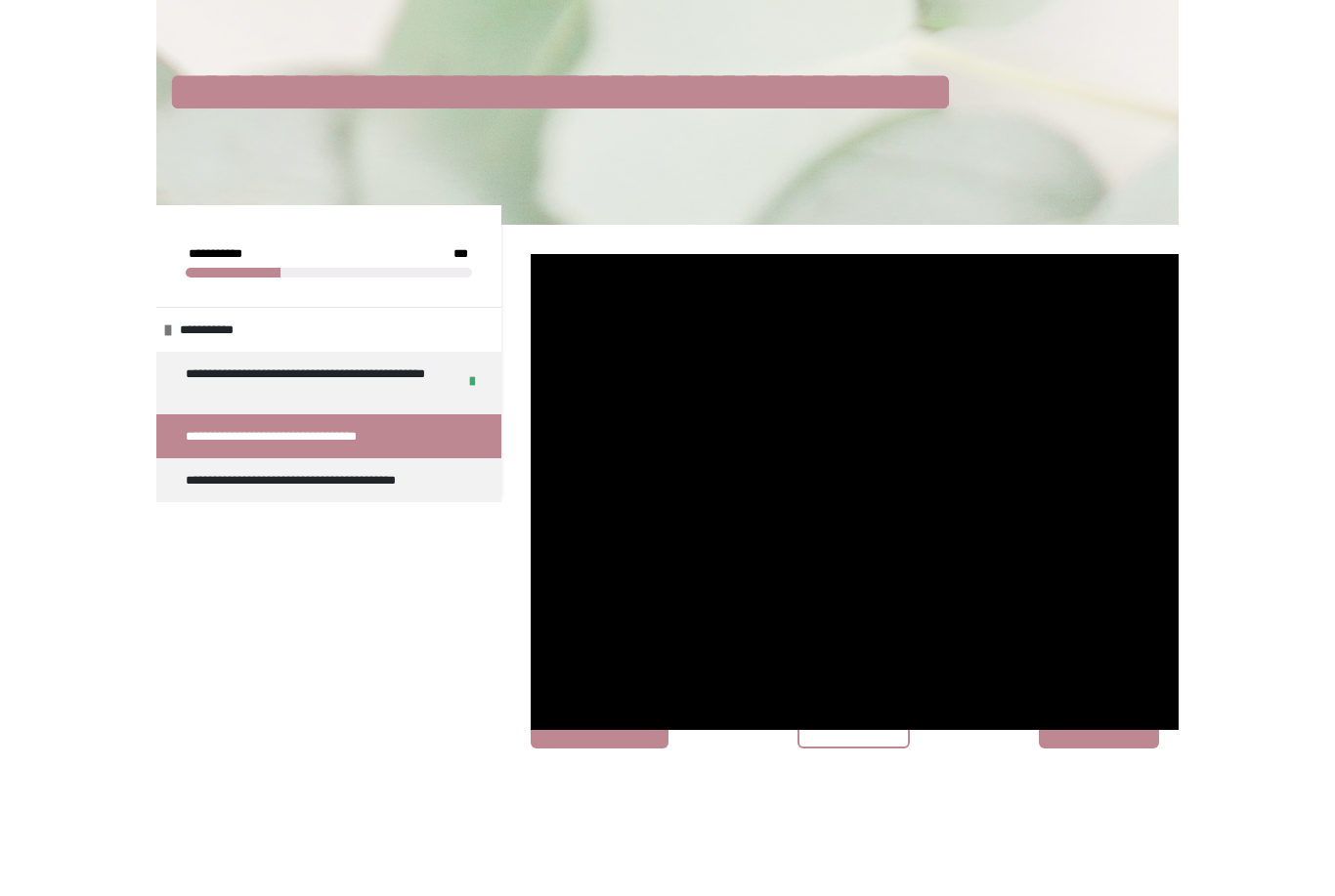 scroll, scrollTop: 48, scrollLeft: 0, axis: vertical 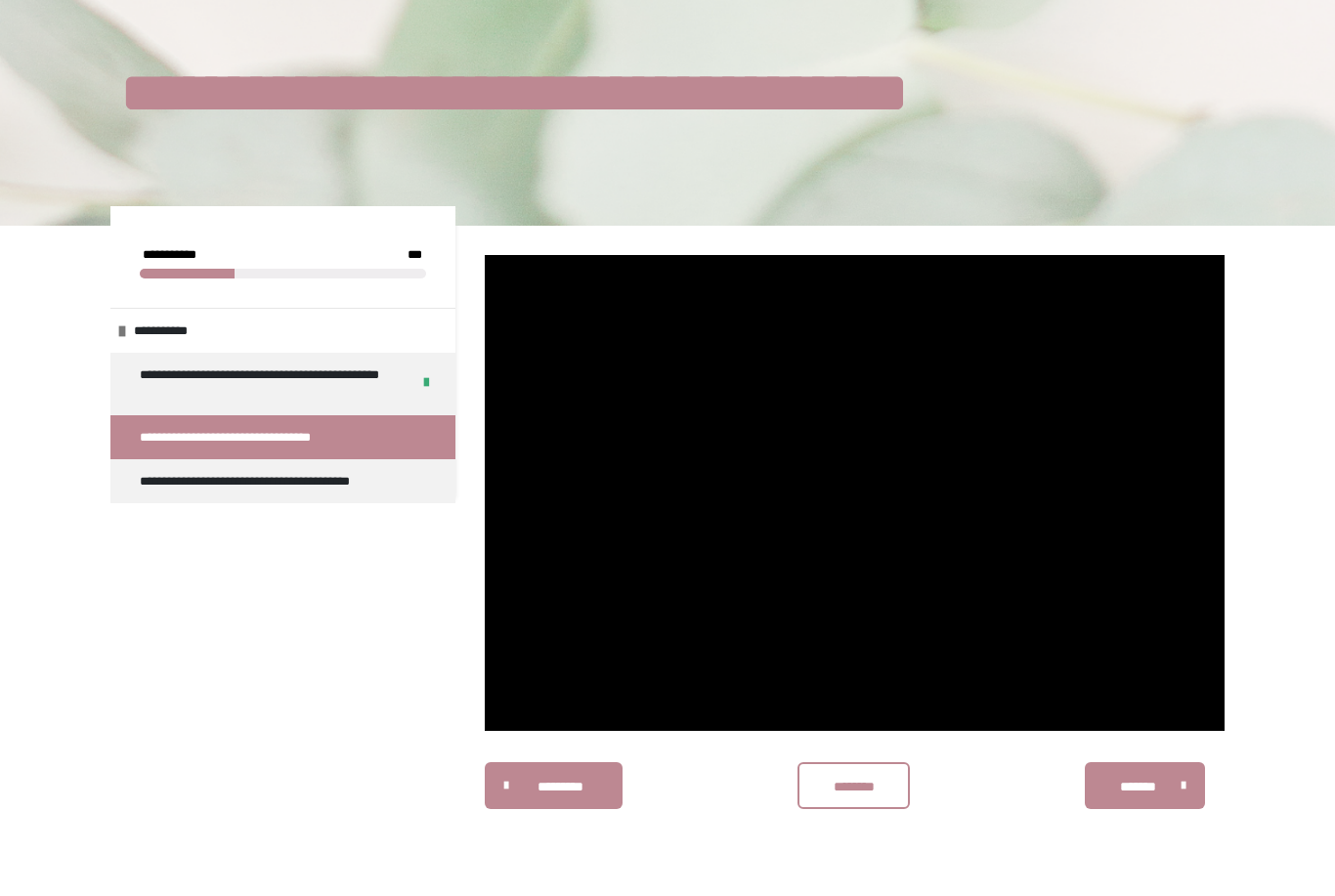 click at bounding box center [854, 492] 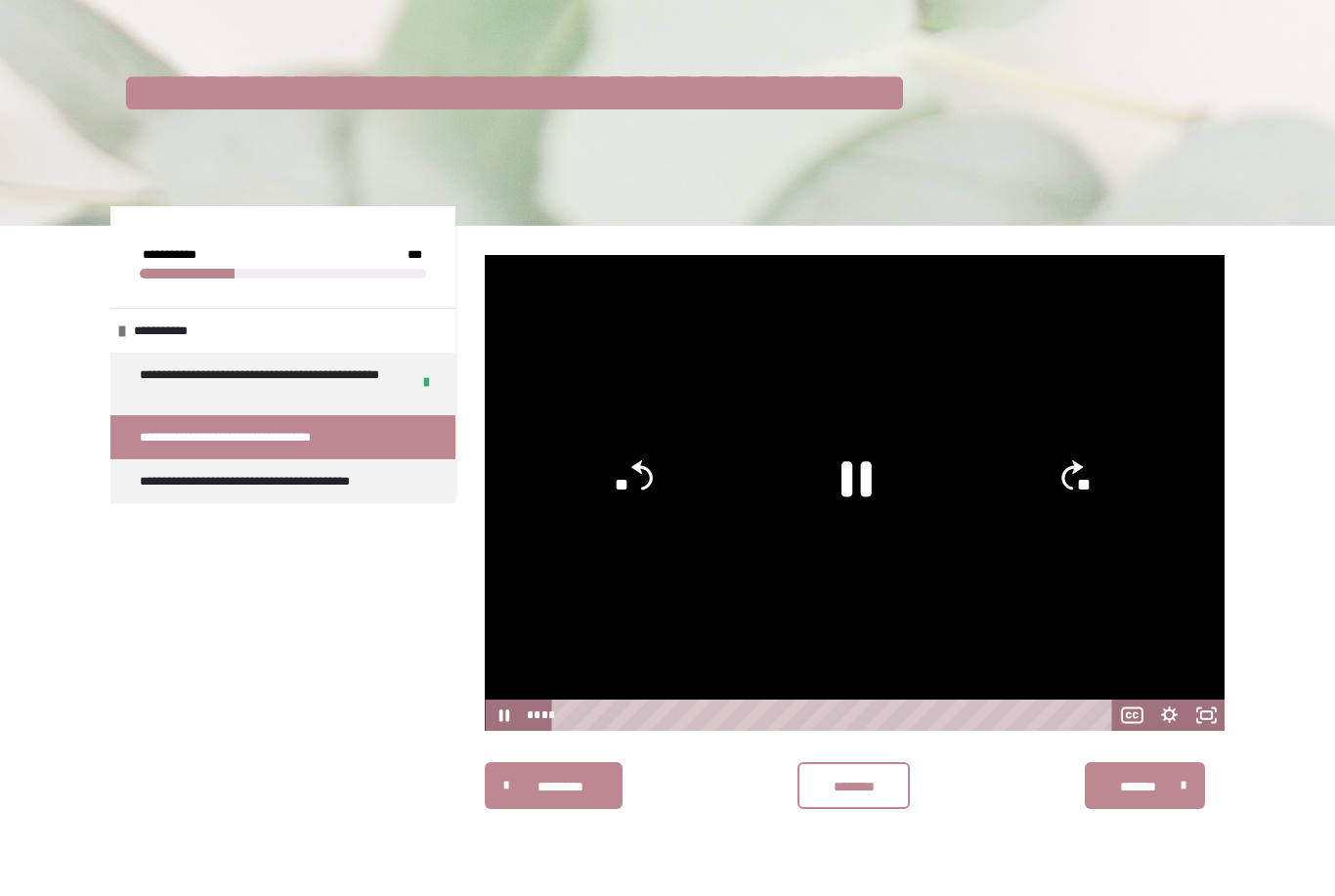 click 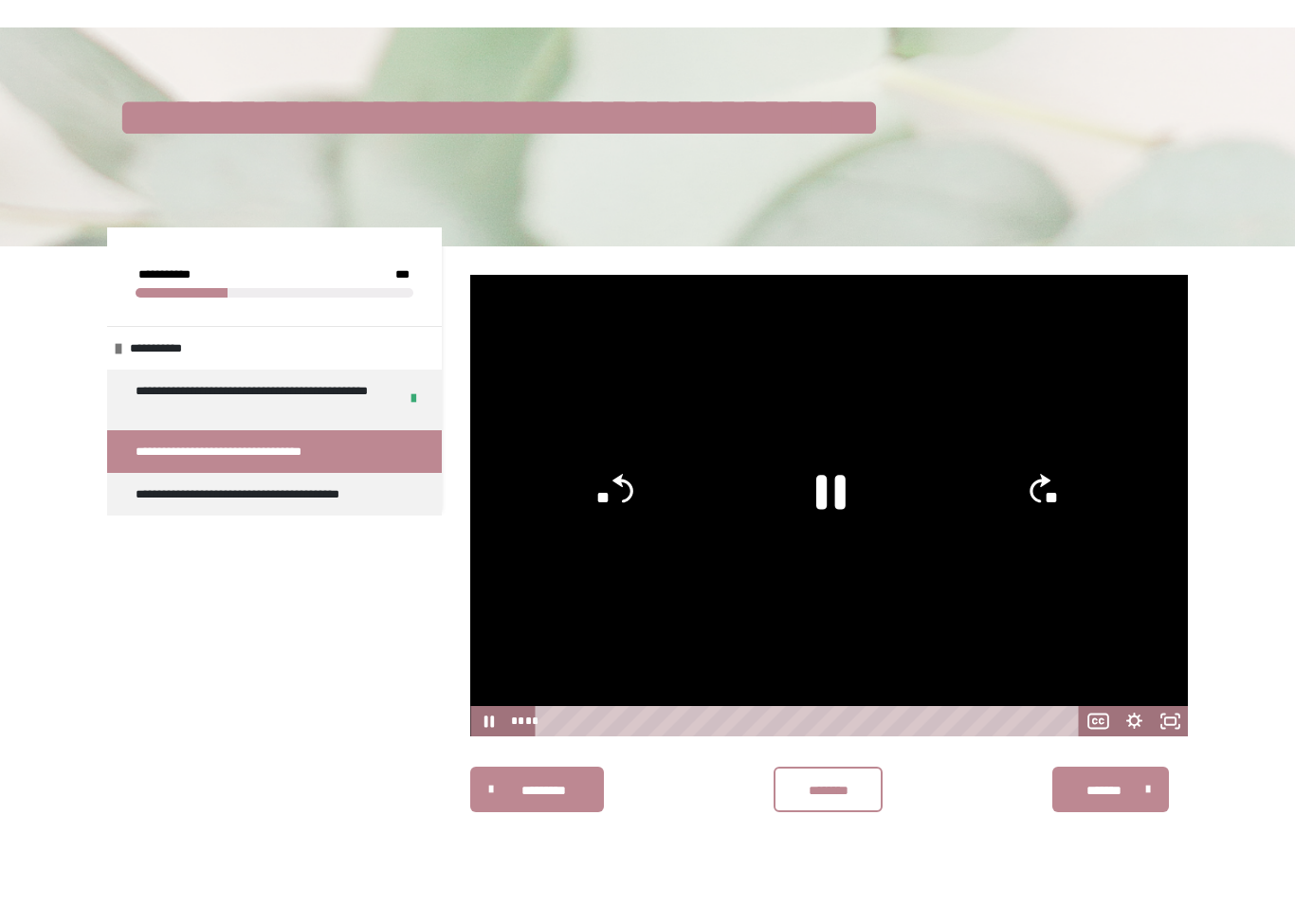 scroll, scrollTop: 23, scrollLeft: 0, axis: vertical 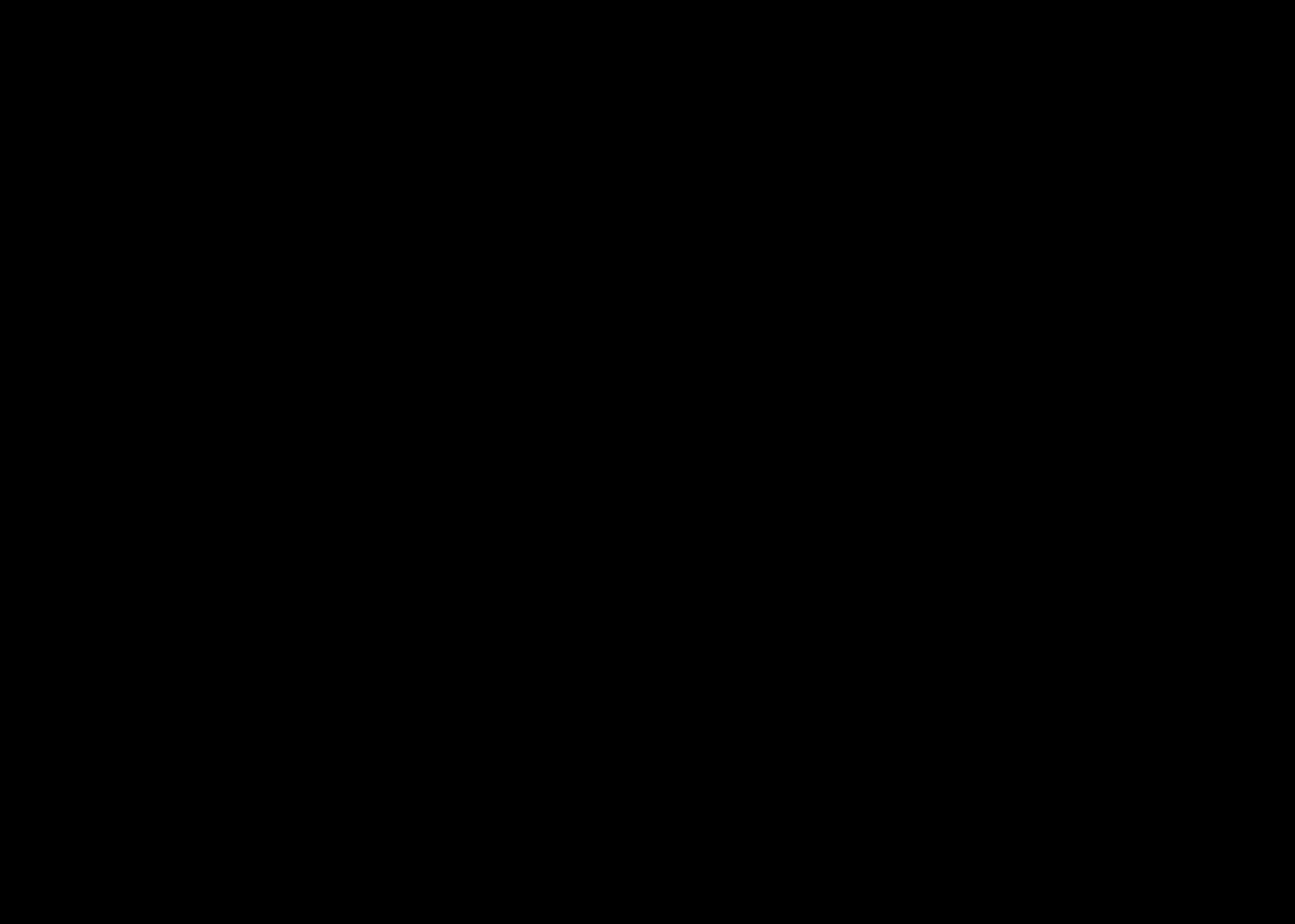 click at bounding box center [648, 462] 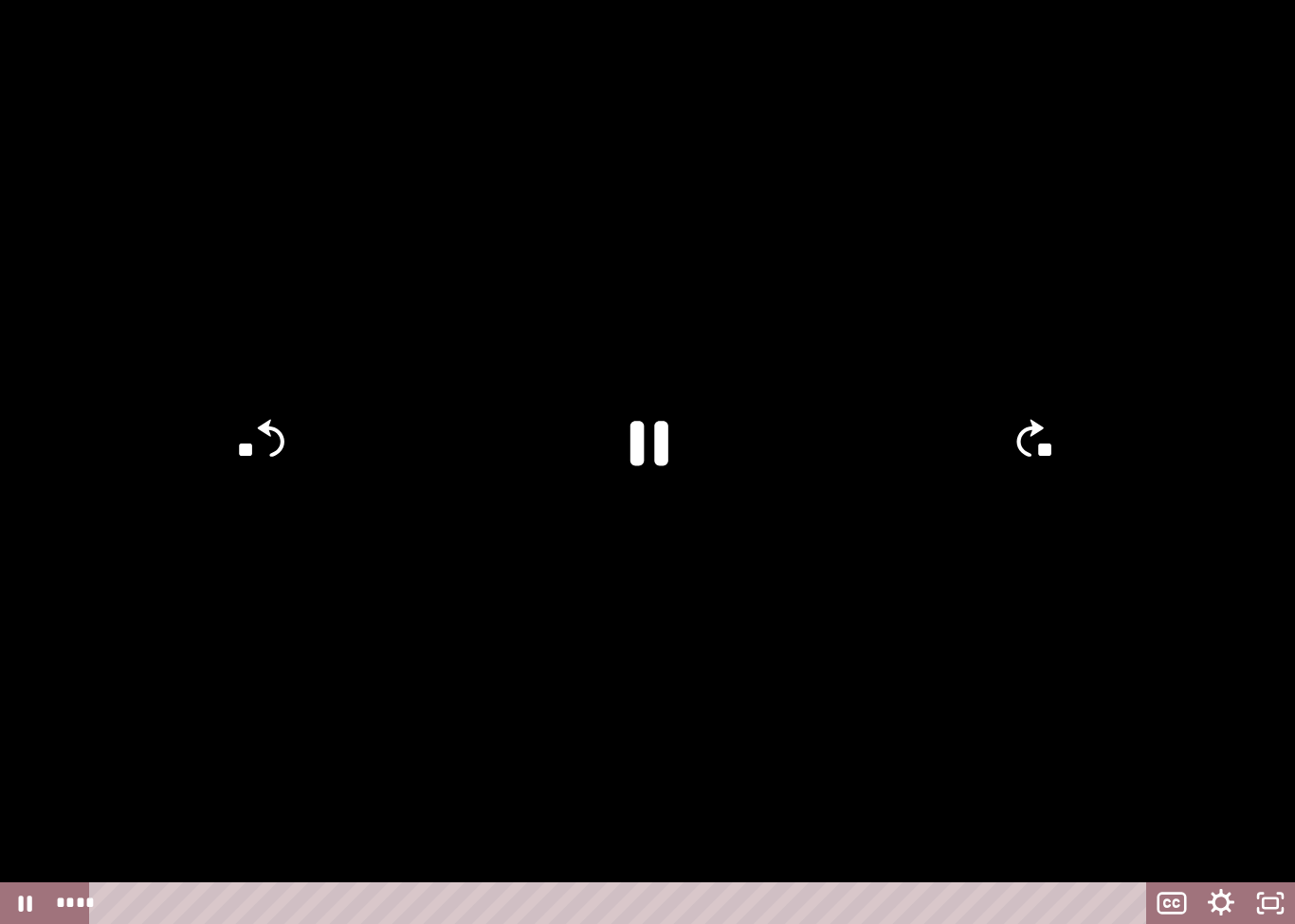 click 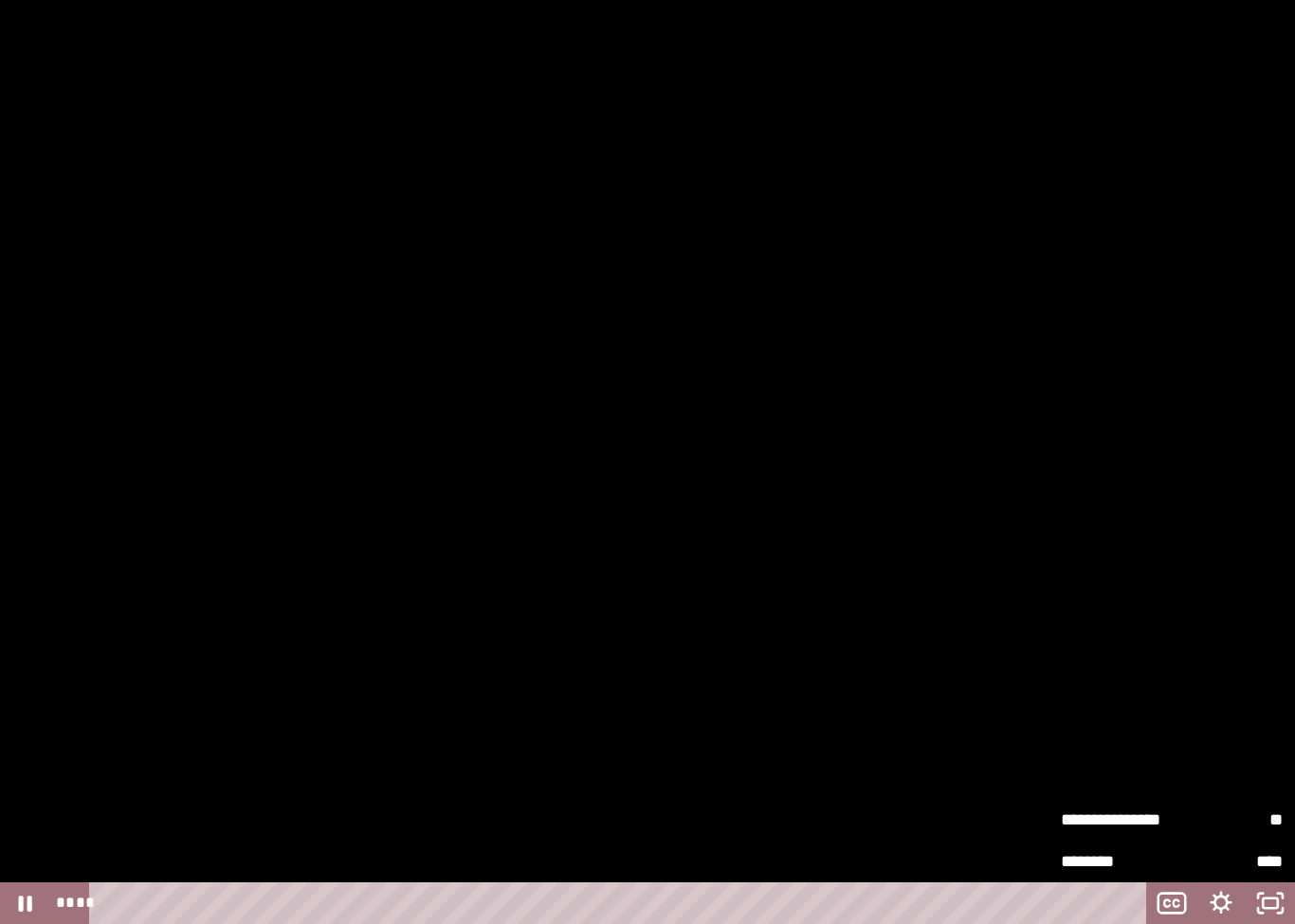 click at bounding box center [648, 462] 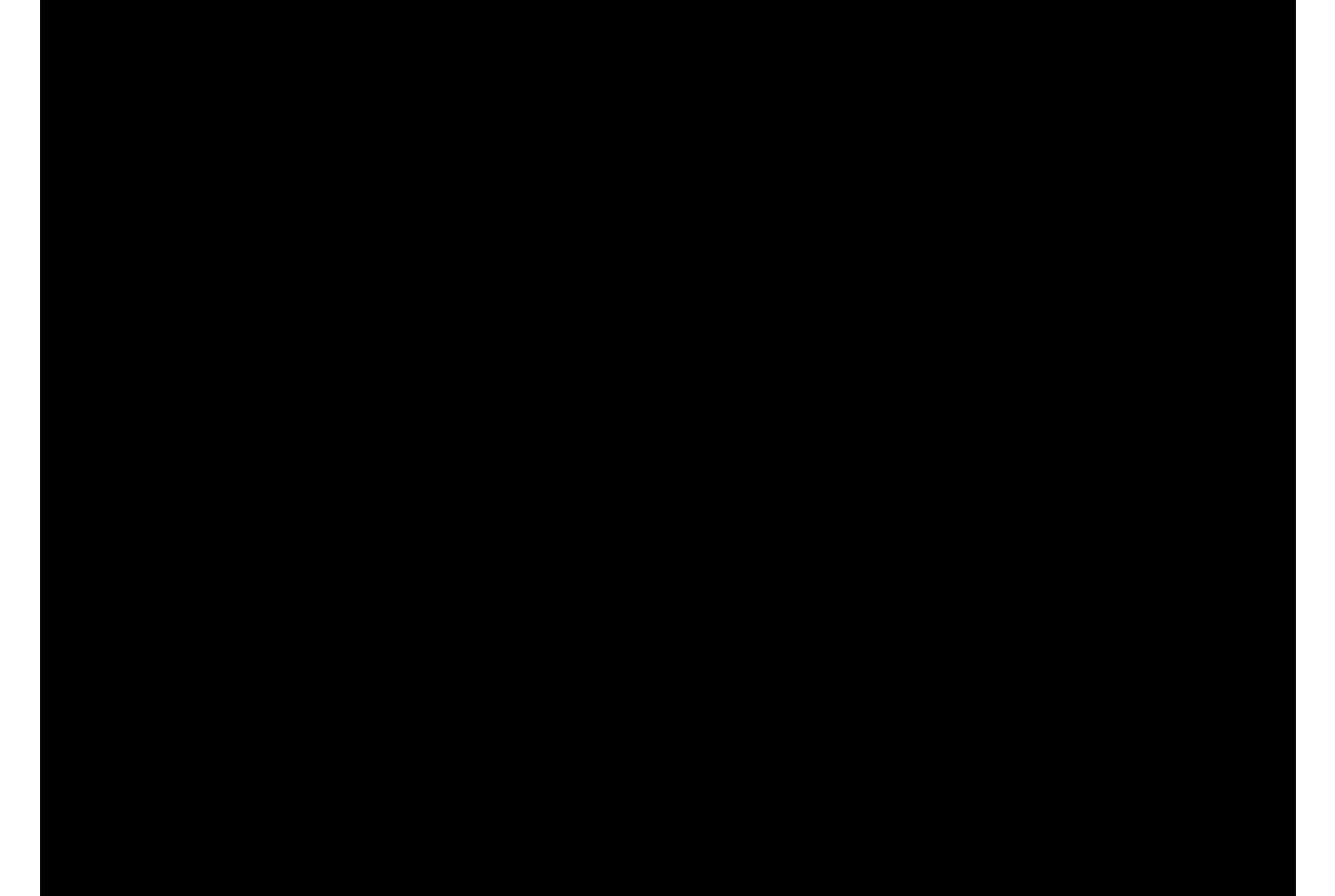 scroll, scrollTop: 48, scrollLeft: 0, axis: vertical 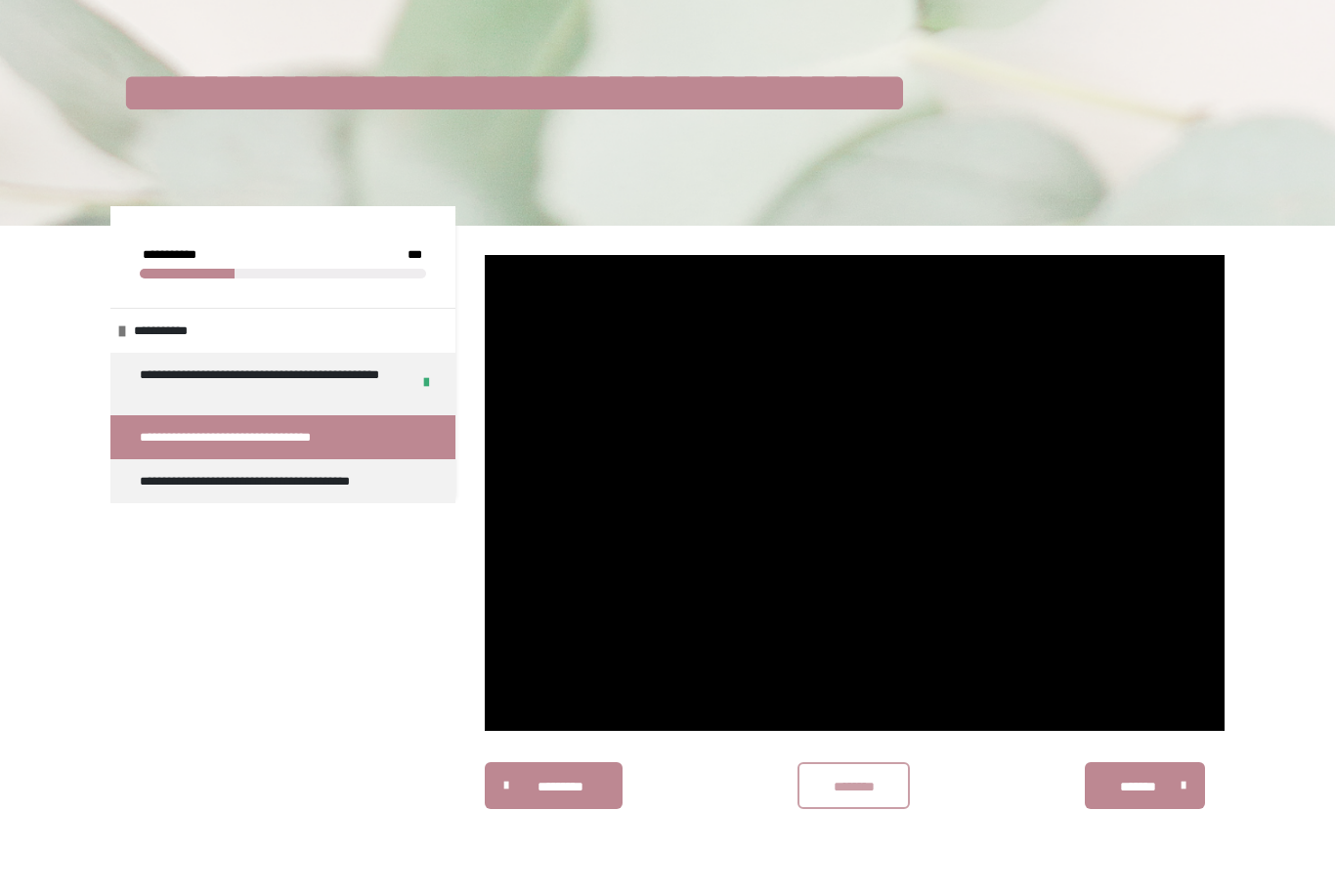 click on "********" at bounding box center [854, 787] 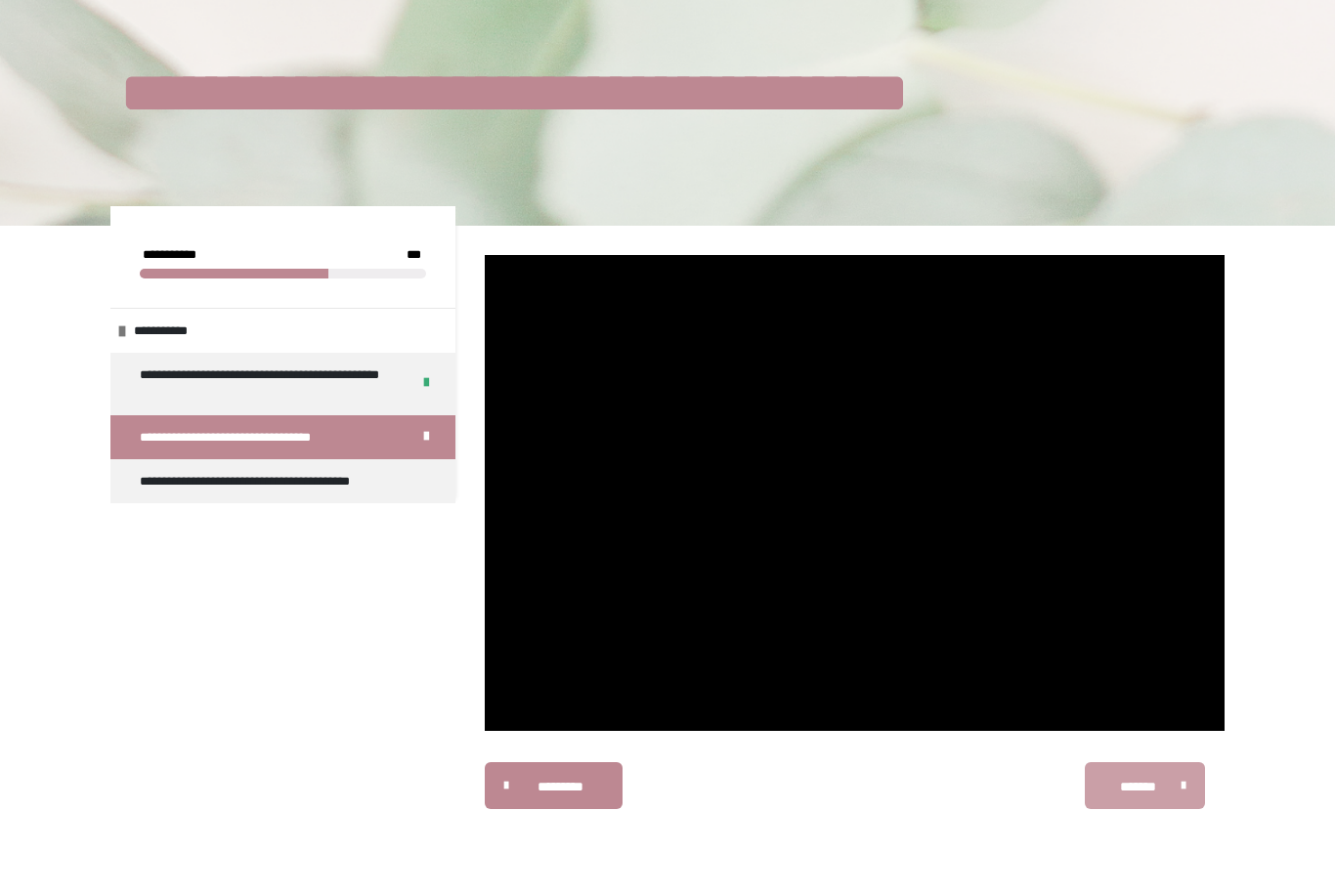 click on "*******" at bounding box center [1138, 787] 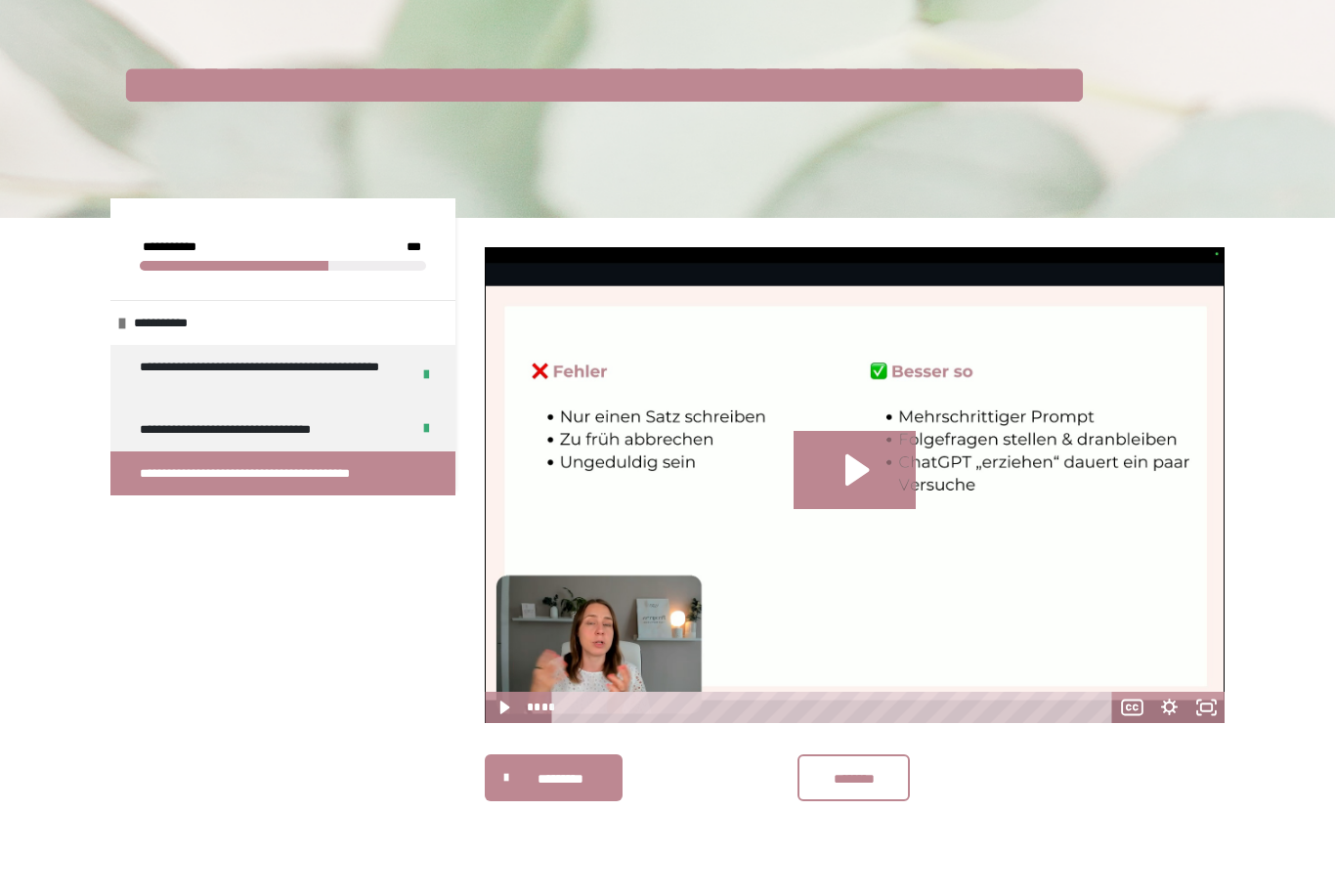 scroll, scrollTop: 46, scrollLeft: 0, axis: vertical 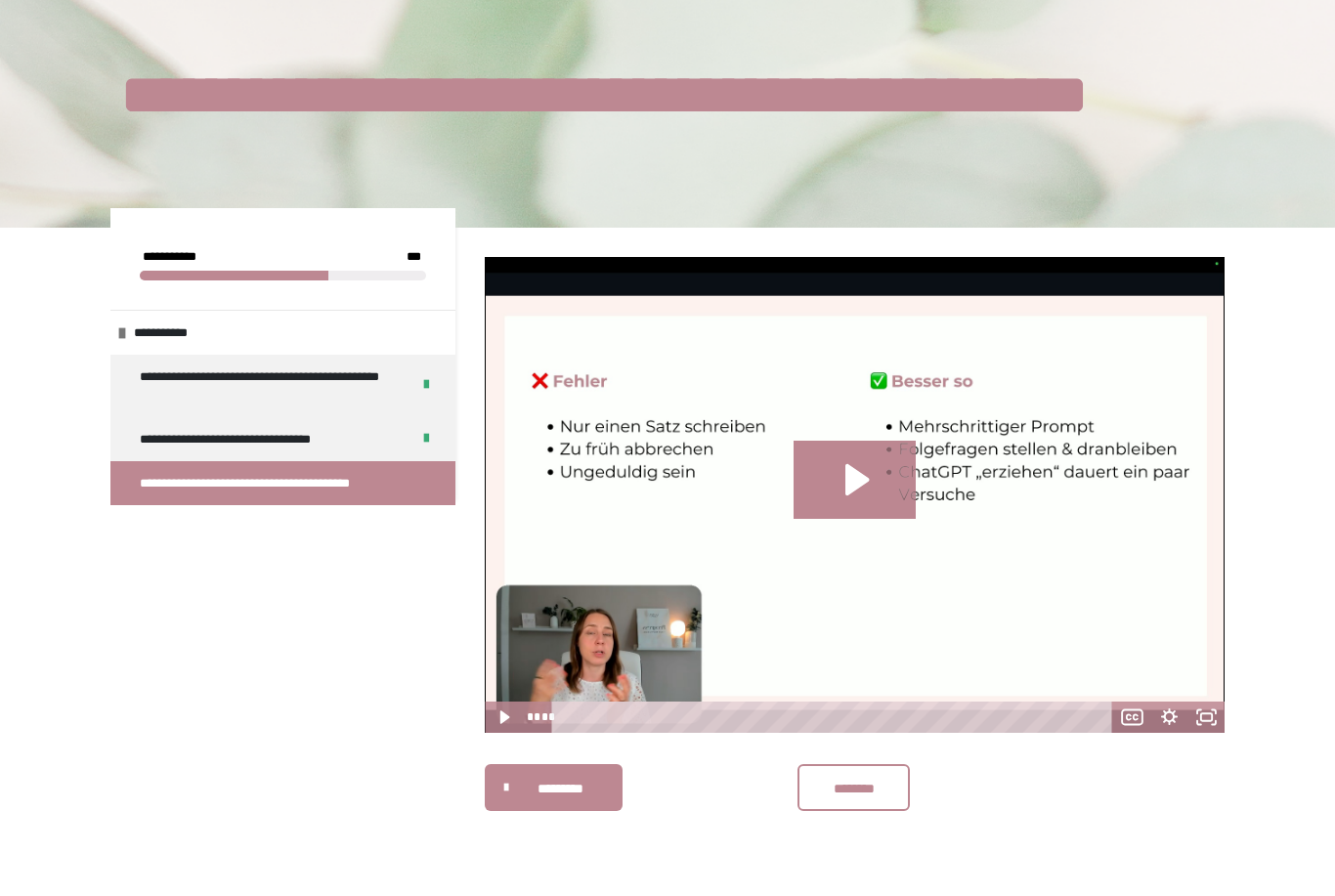 click 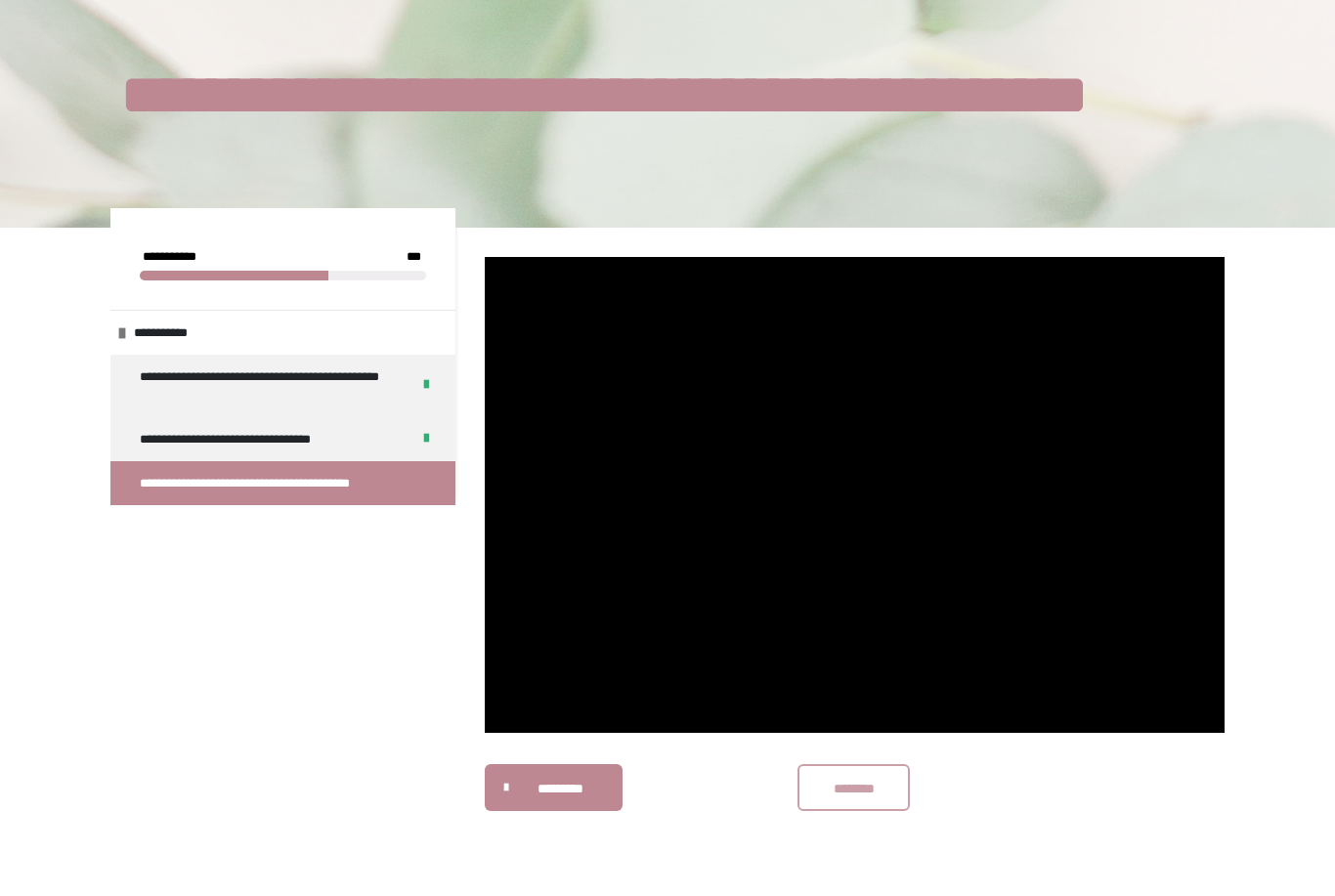 click on "********" at bounding box center (854, 789) 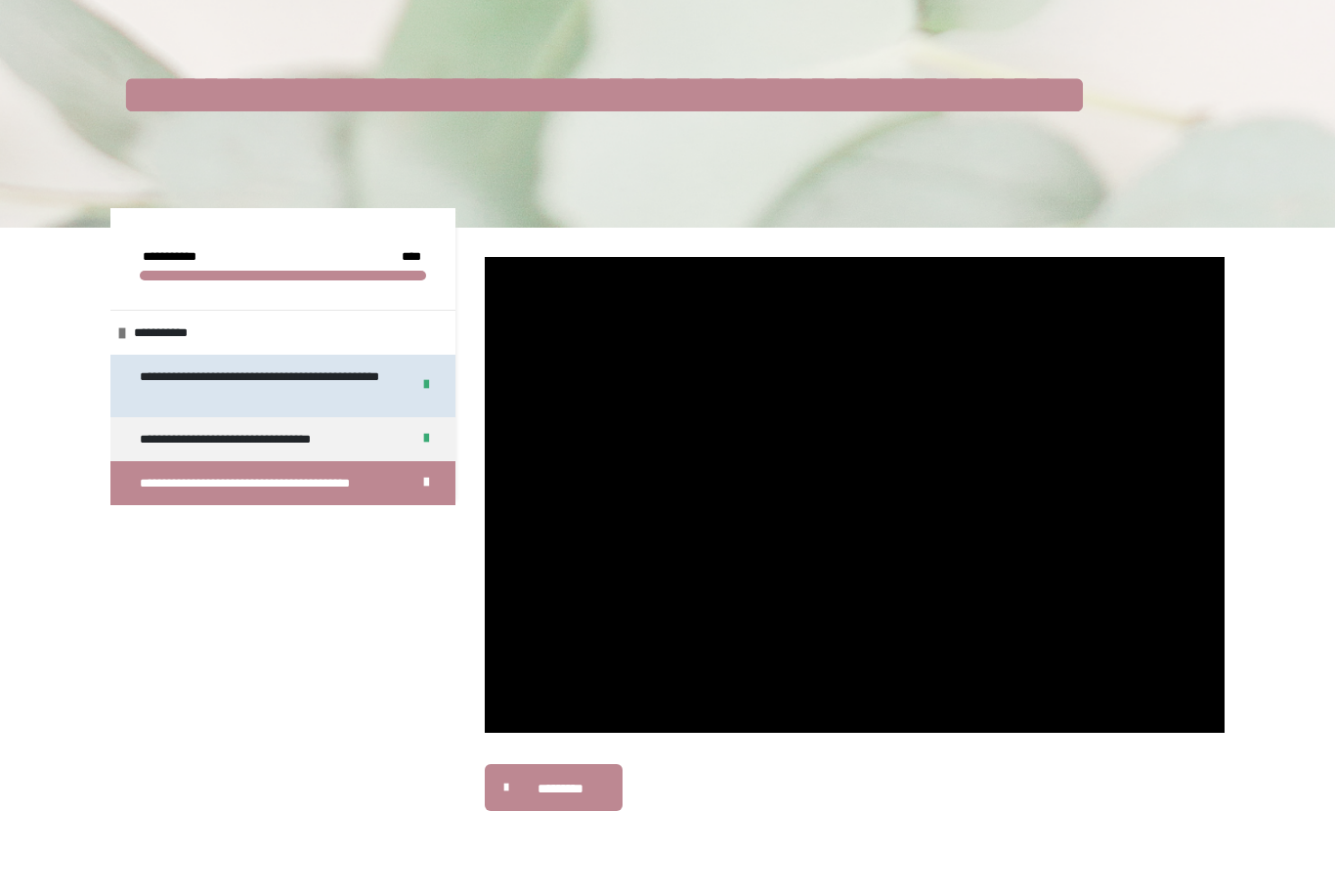 click on "**********" at bounding box center (267, 386) 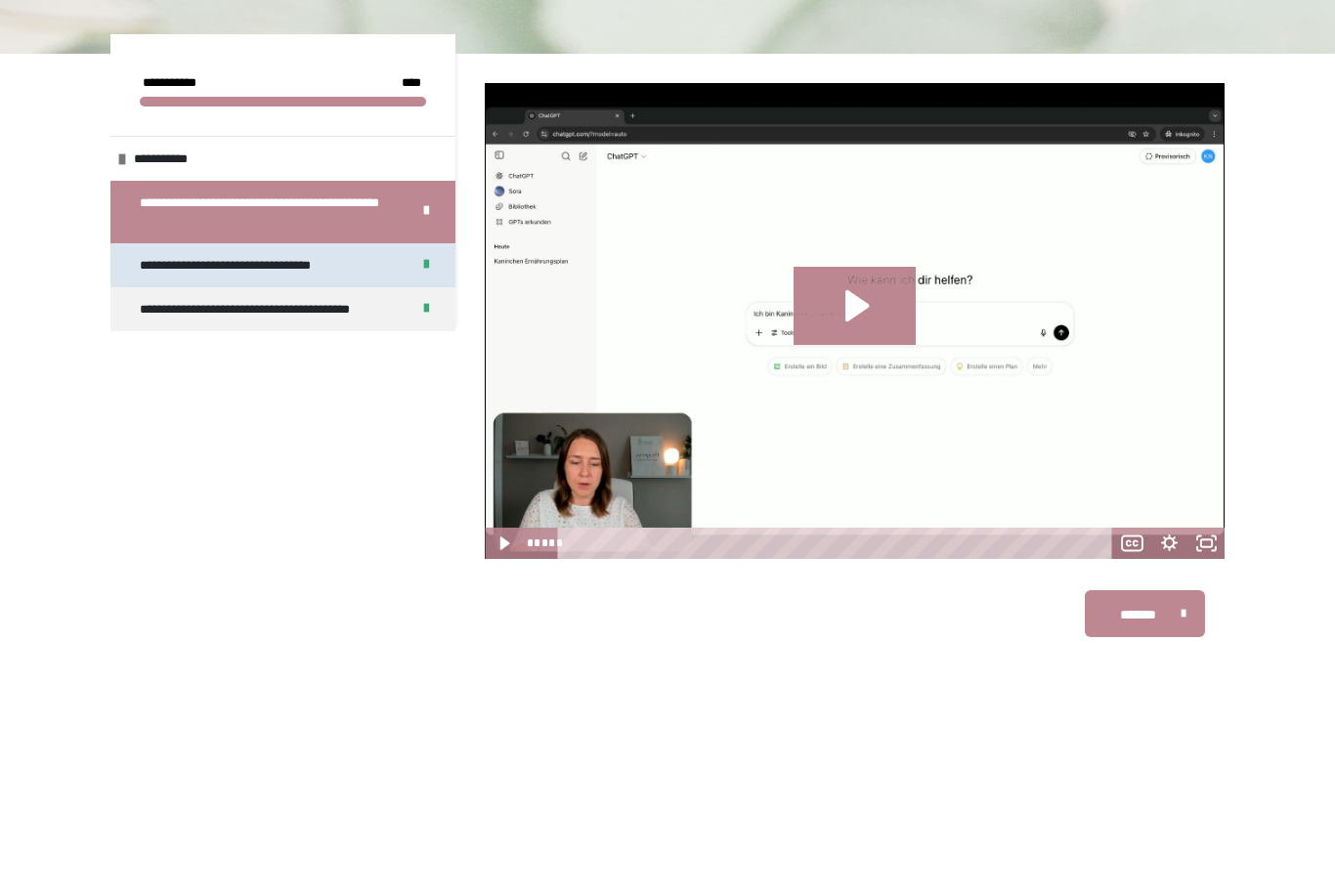 scroll, scrollTop: 220, scrollLeft: 0, axis: vertical 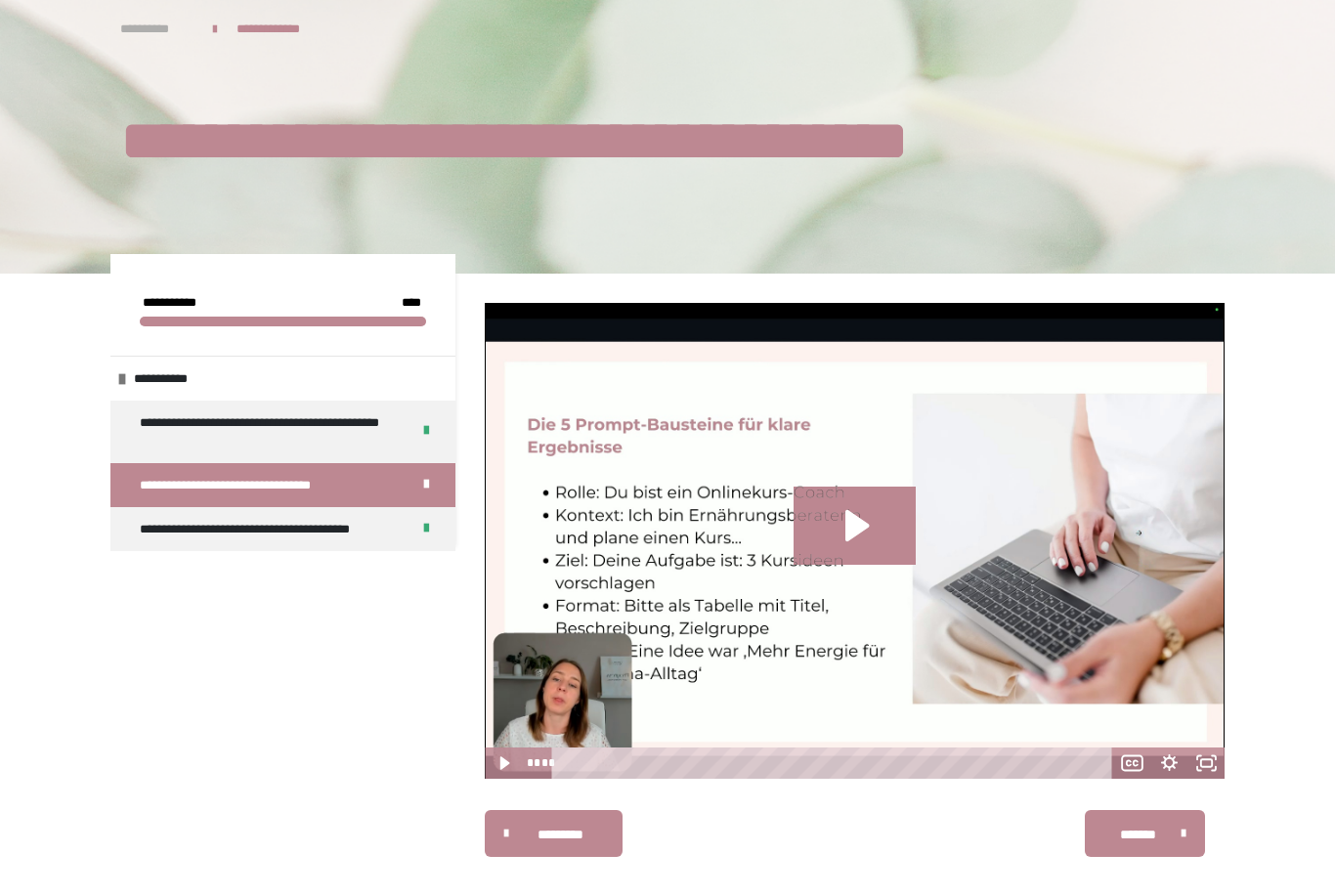 click on "**********" at bounding box center (156, 28) 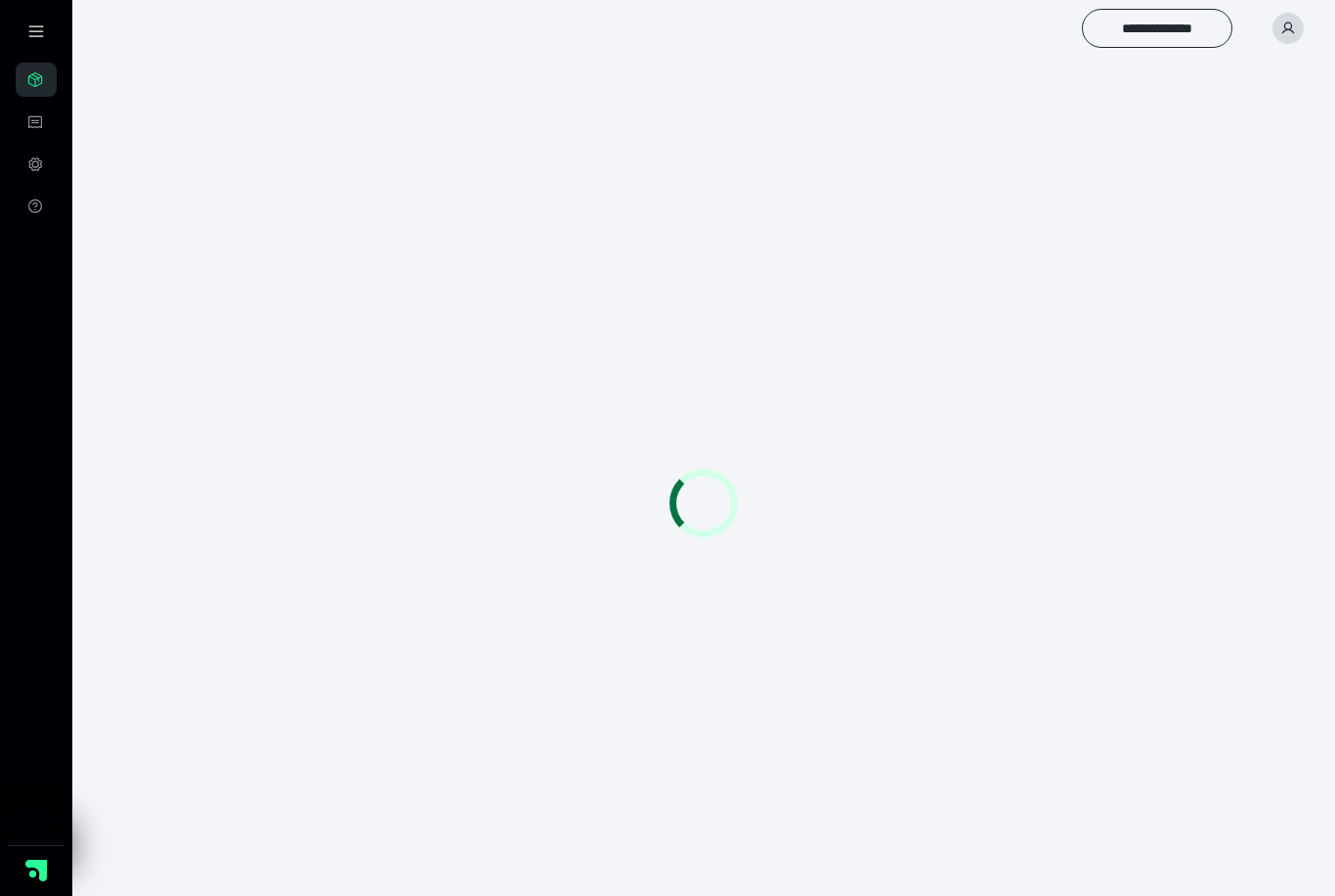 scroll, scrollTop: 0, scrollLeft: 0, axis: both 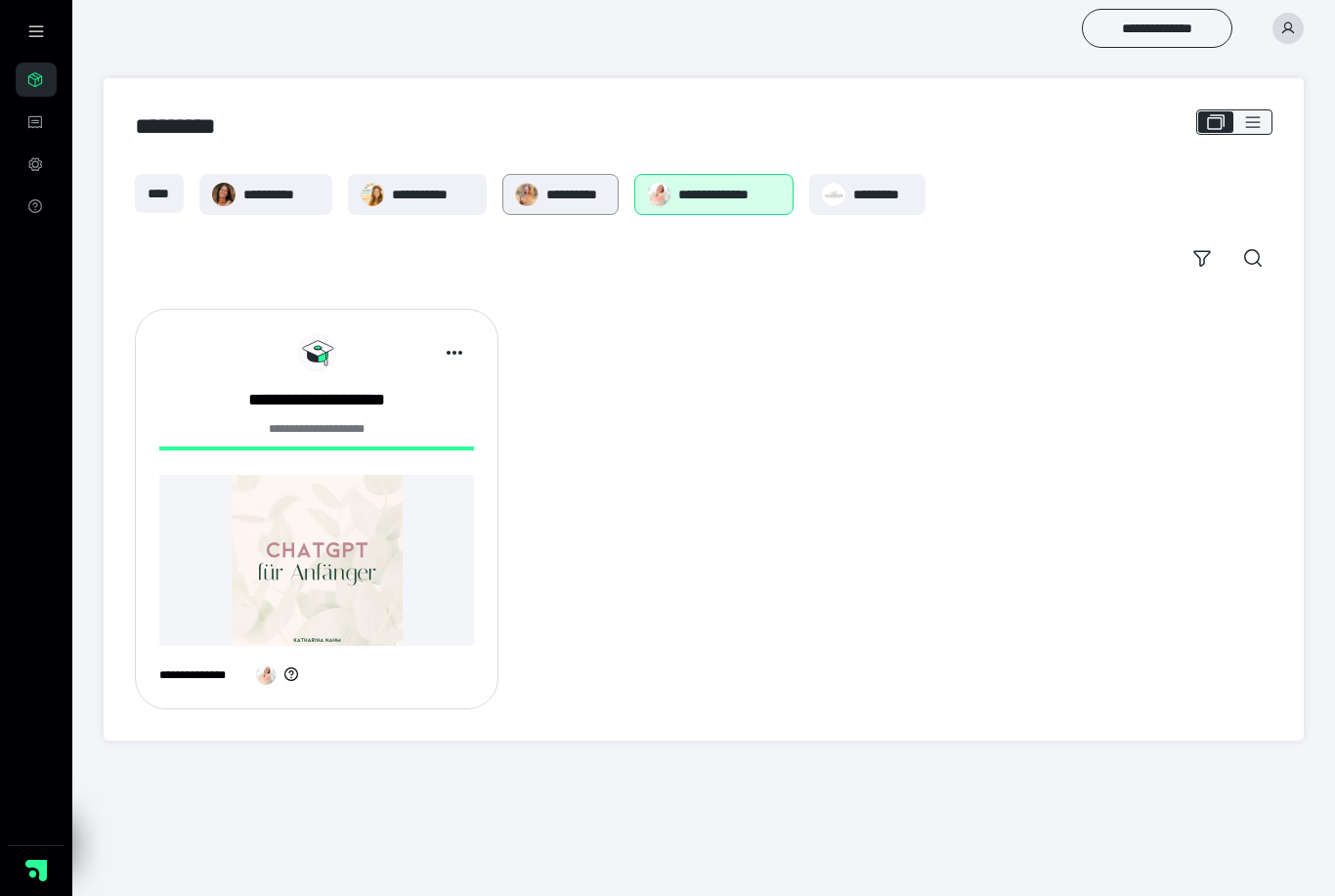 click on "**********" at bounding box center (577, 194) 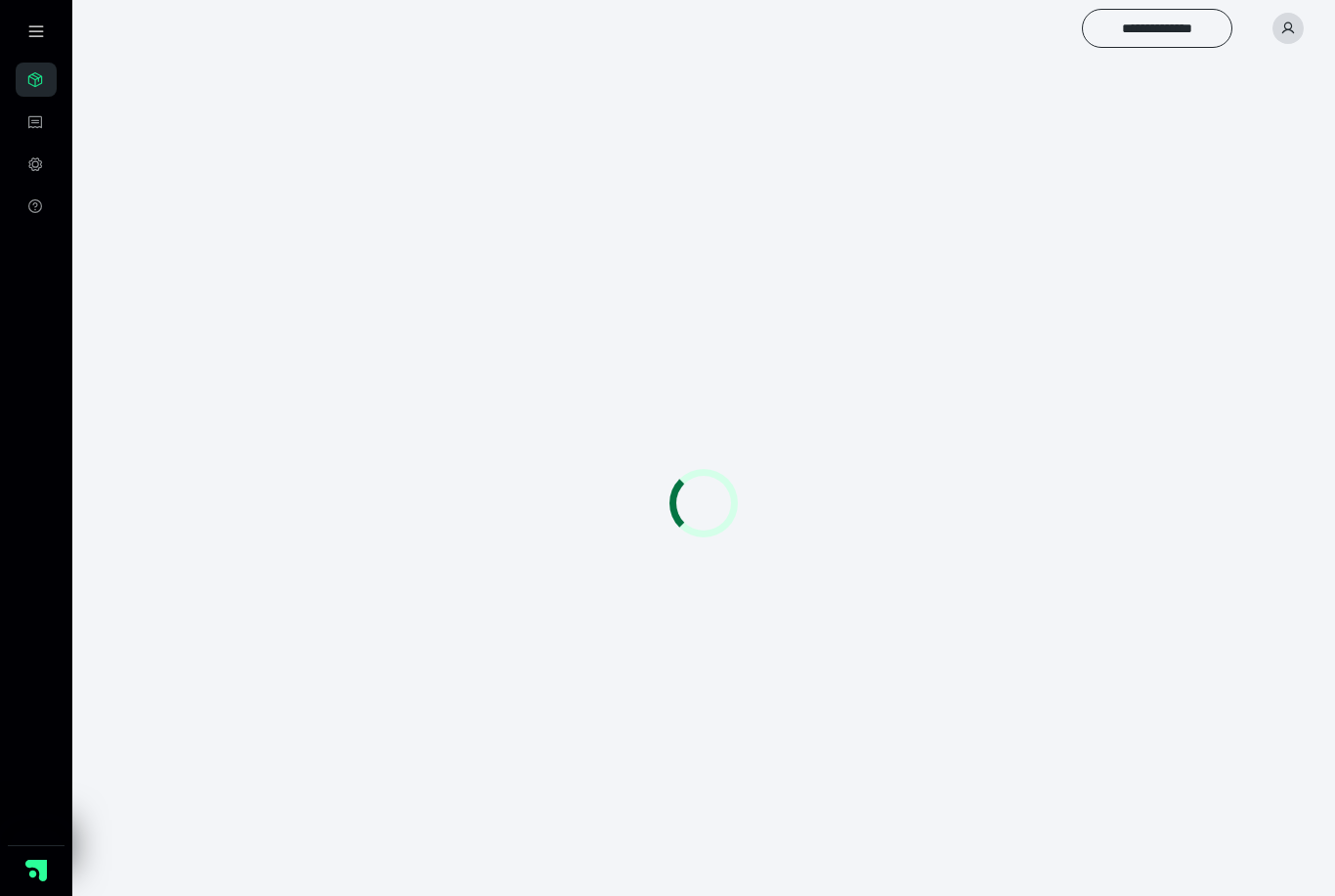 scroll, scrollTop: 0, scrollLeft: 0, axis: both 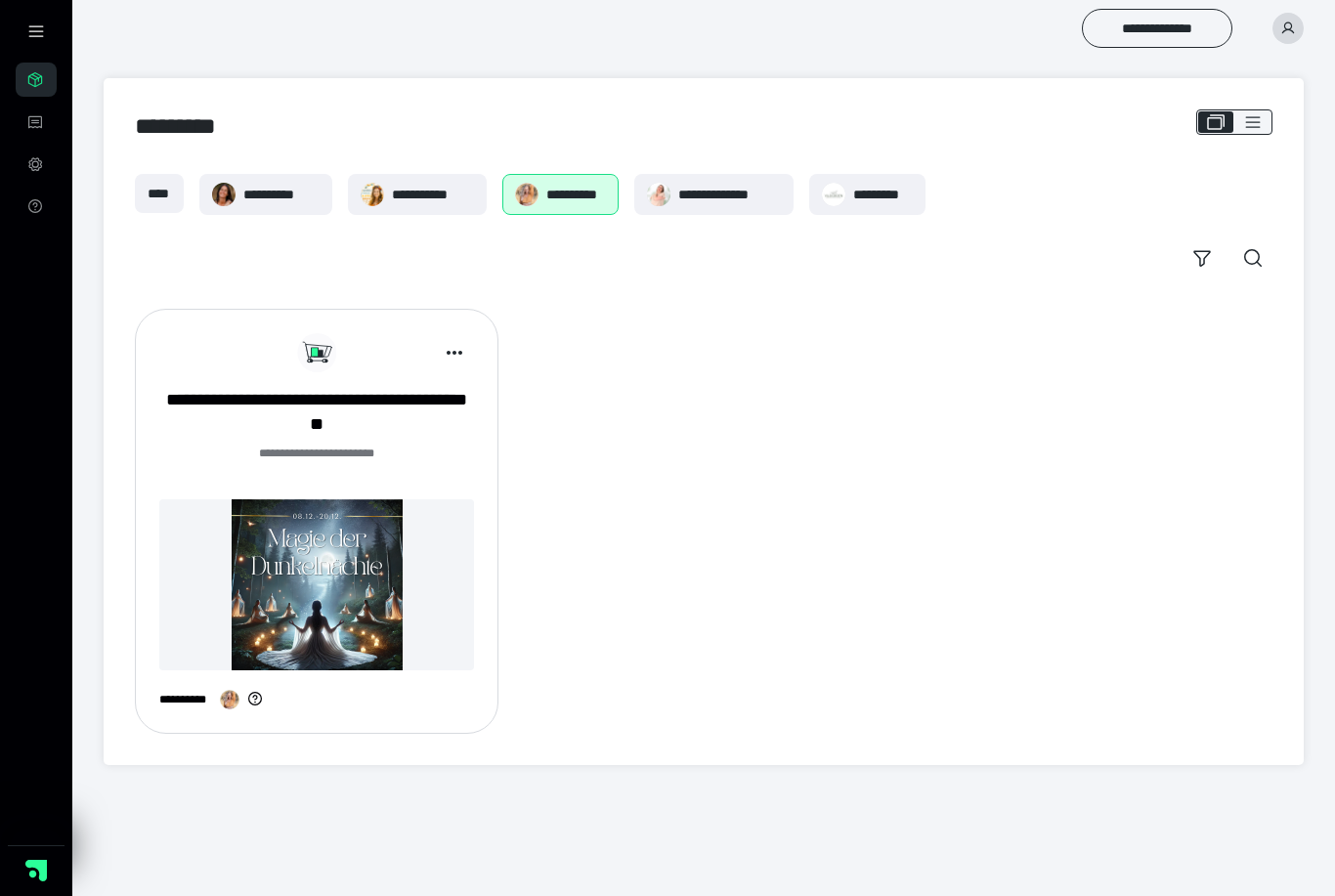 click at bounding box center [317, 584] 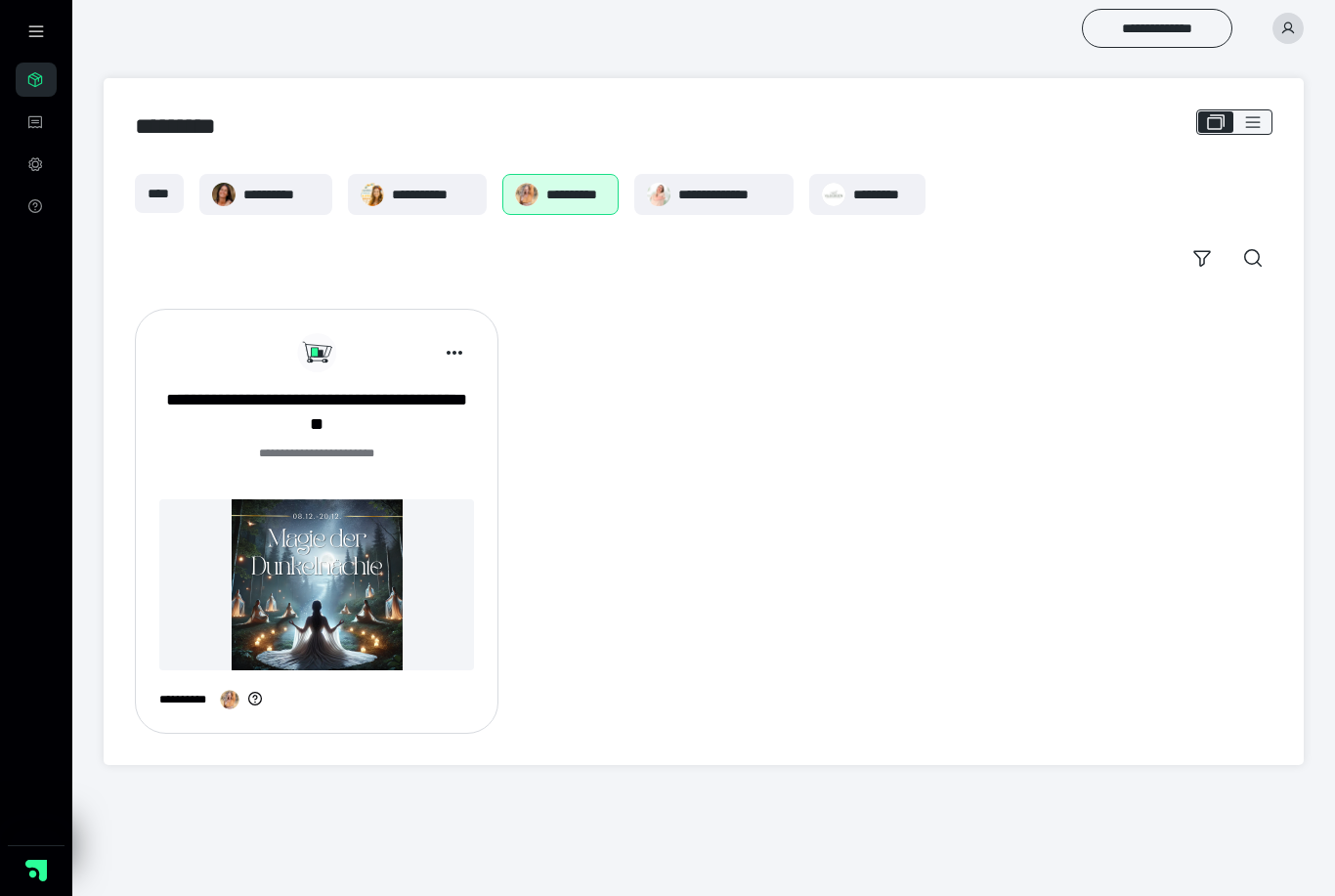 scroll, scrollTop: 0, scrollLeft: 0, axis: both 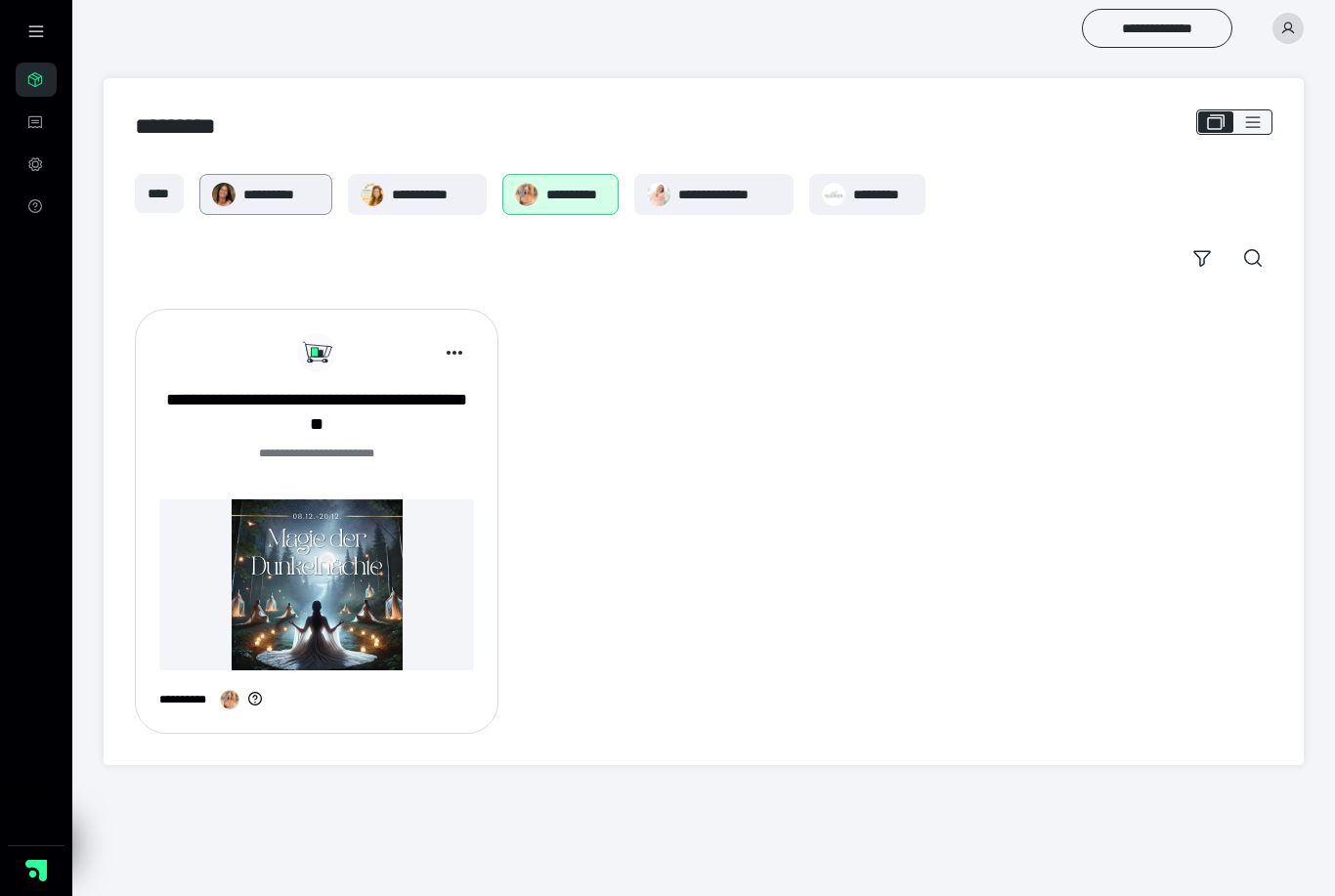 click on "**********" at bounding box center [280, 194] 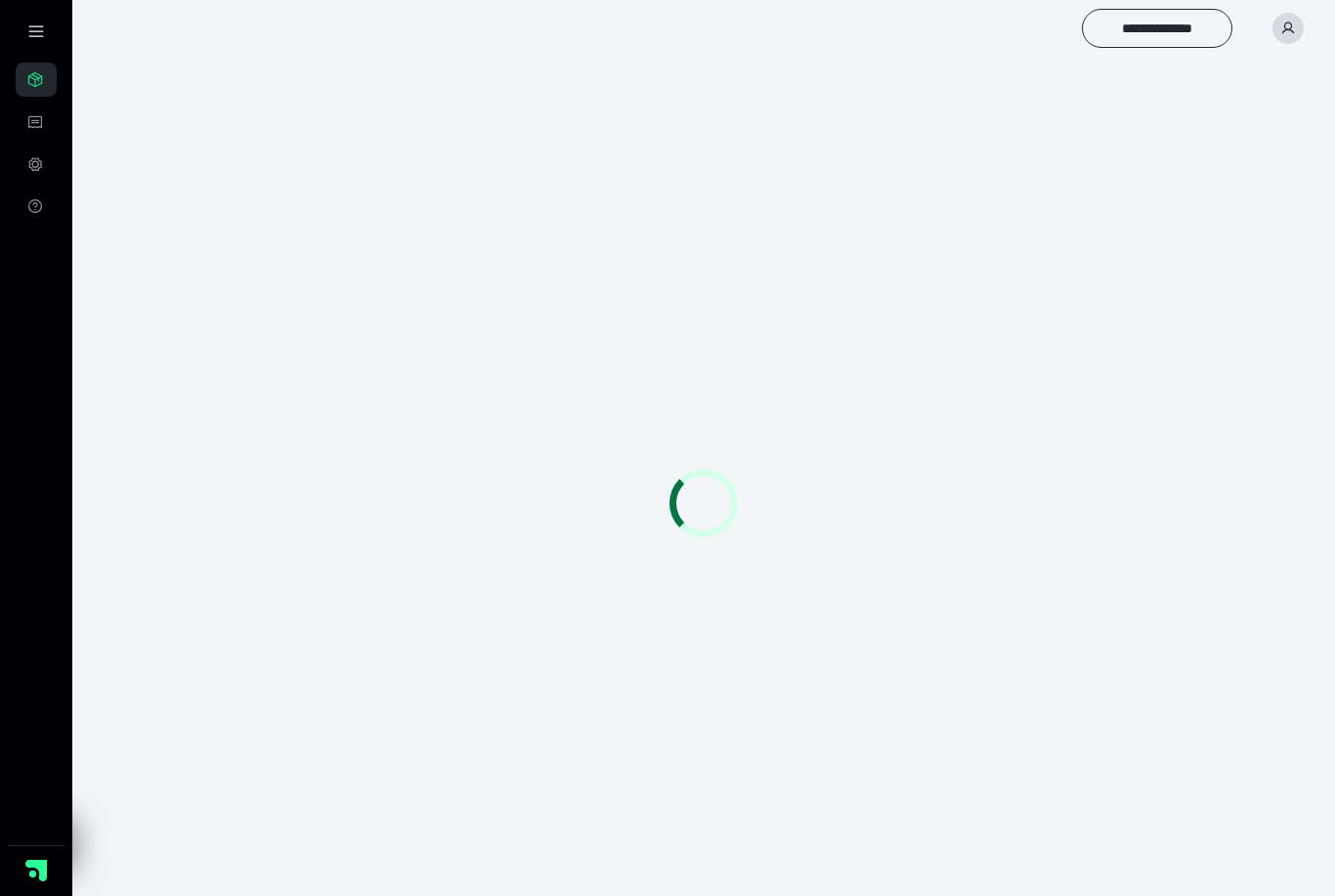 scroll, scrollTop: 0, scrollLeft: 0, axis: both 